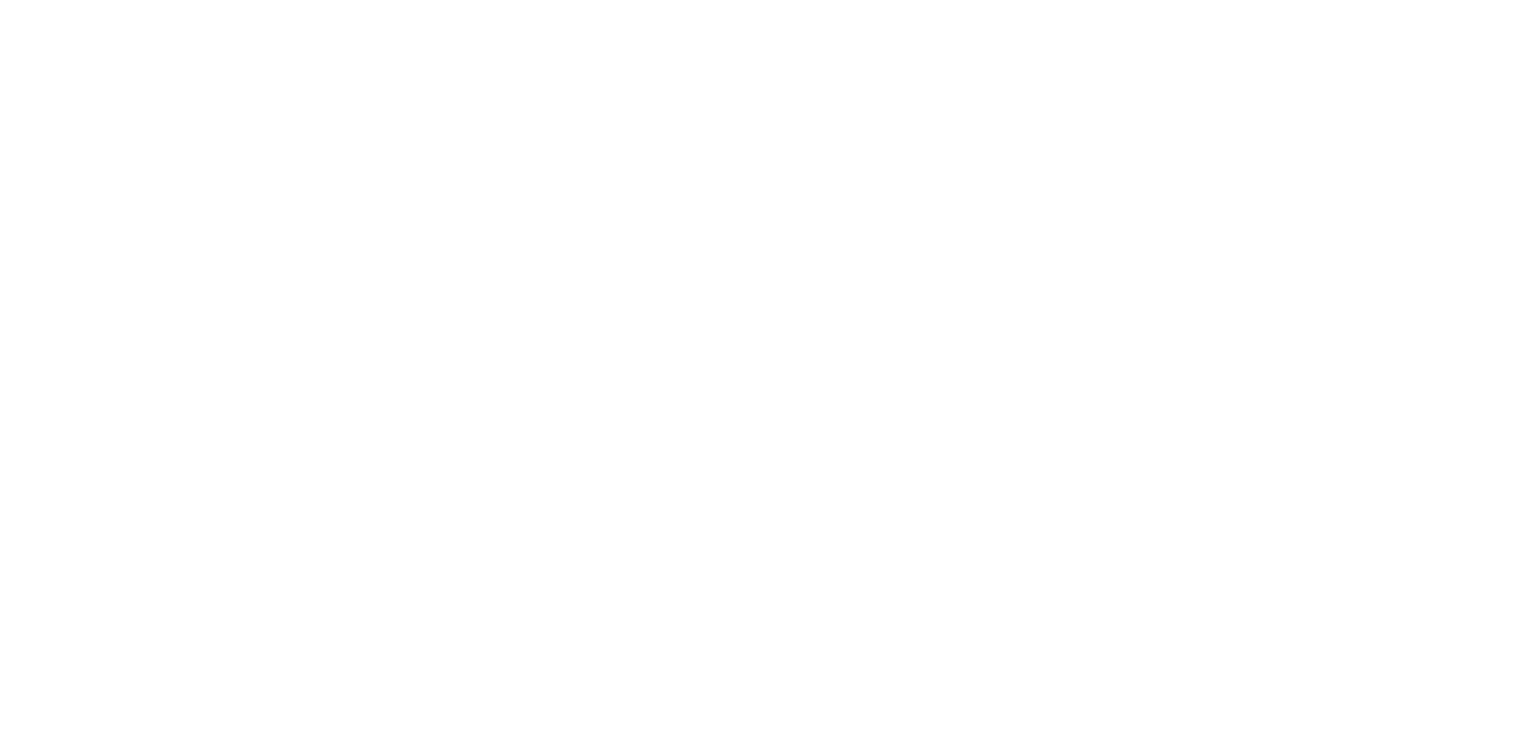 scroll, scrollTop: 0, scrollLeft: 0, axis: both 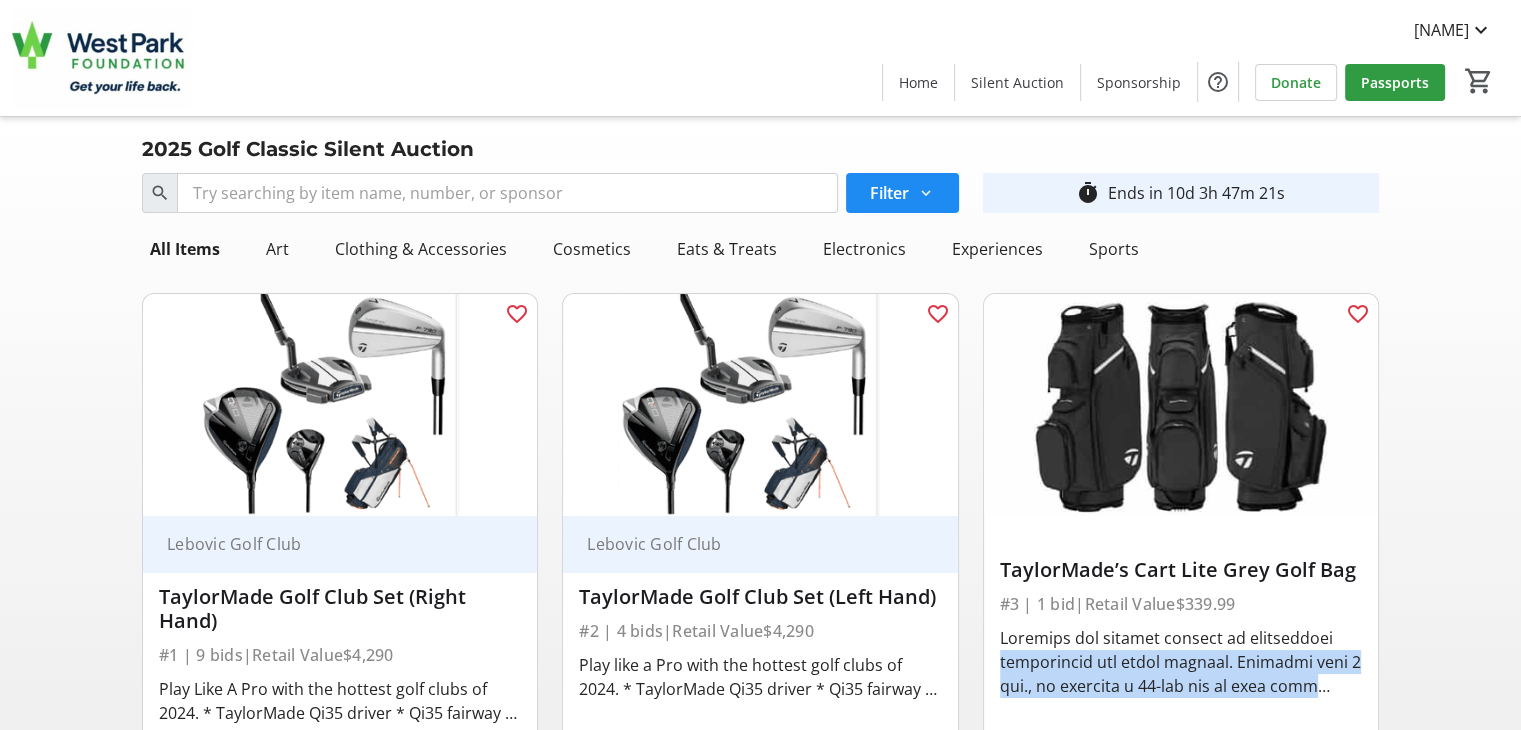 drag, startPoint x: 1405, startPoint y: 629, endPoint x: 1476, endPoint y: 678, distance: 86.26703 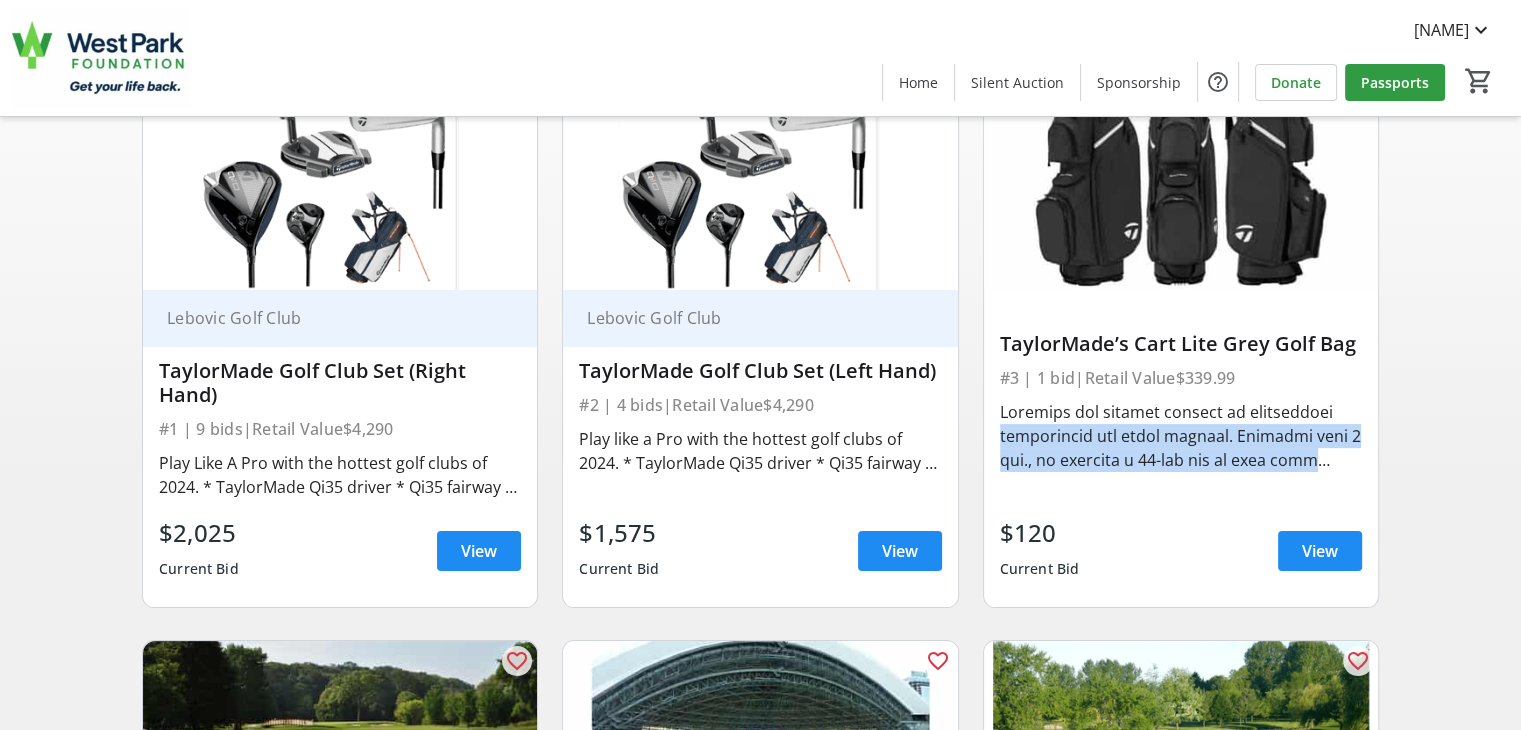 scroll, scrollTop: 253, scrollLeft: 0, axis: vertical 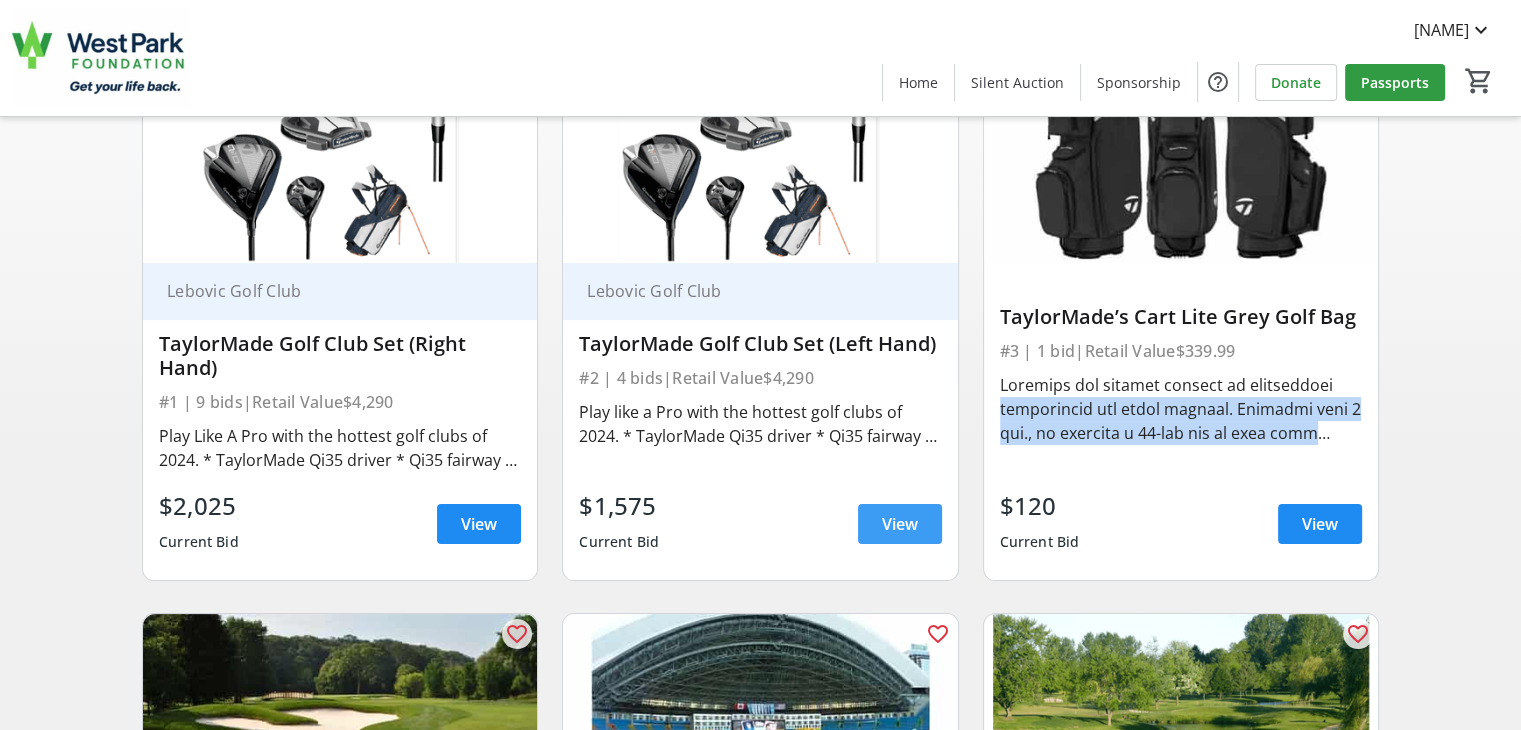 click on "View" at bounding box center (900, 524) 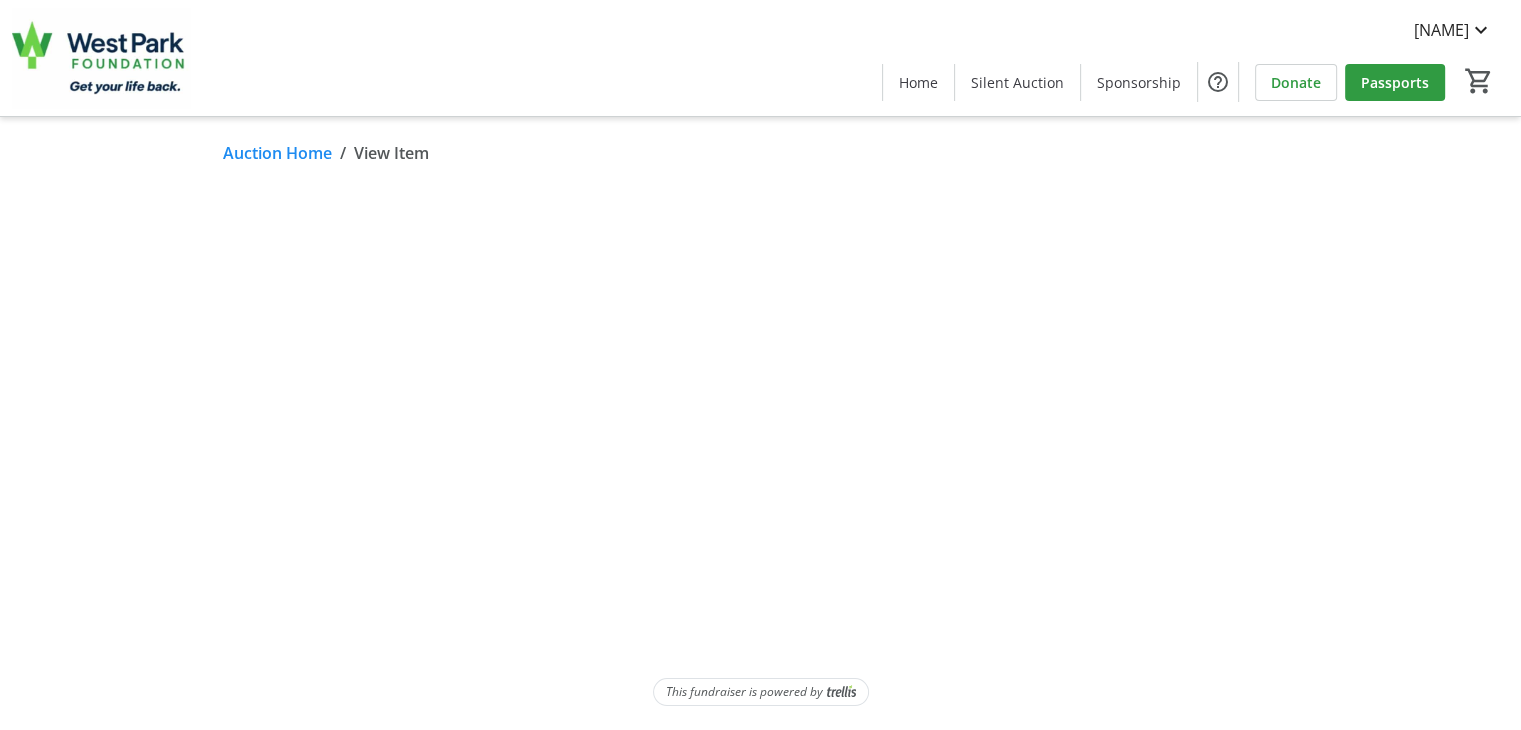 scroll, scrollTop: 0, scrollLeft: 0, axis: both 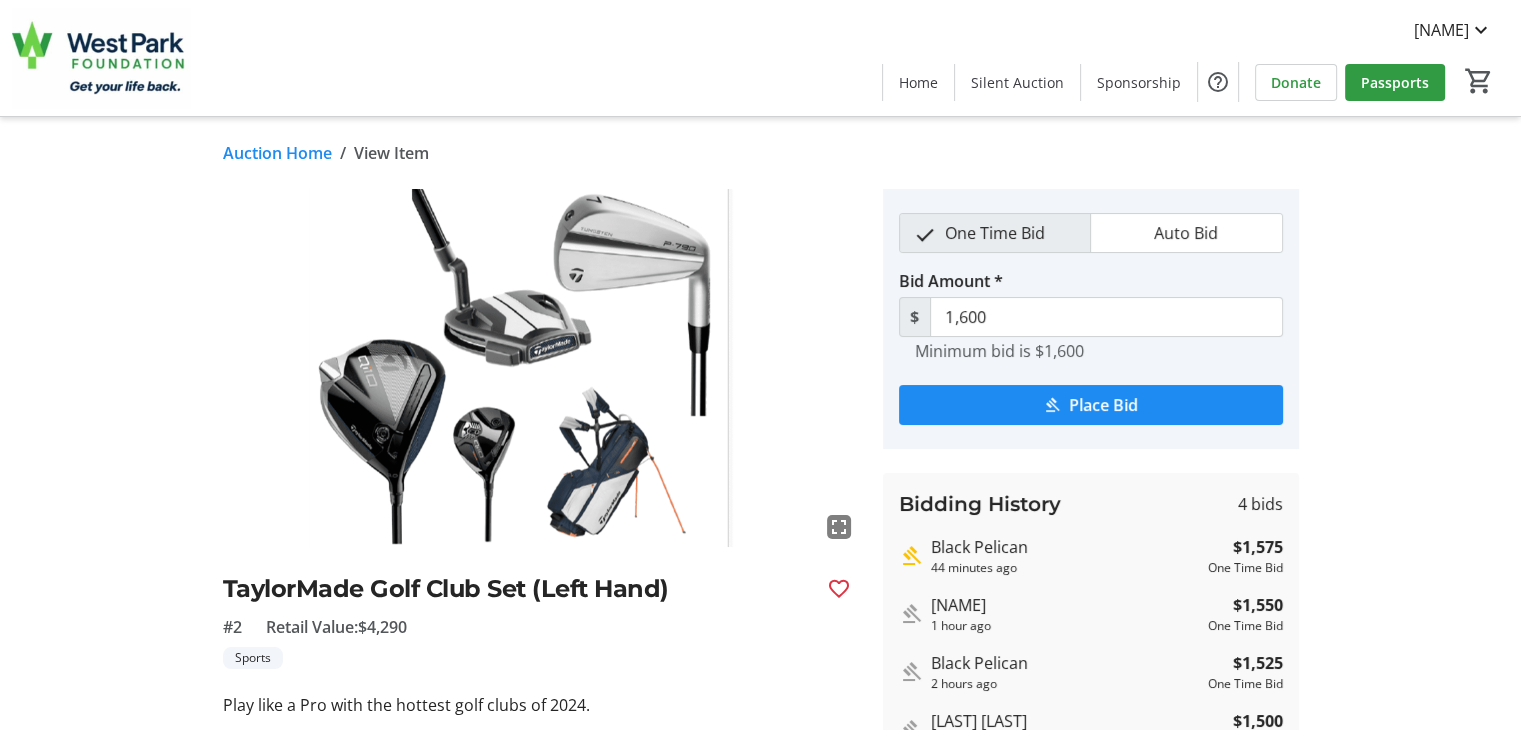 click on "Auction Home" 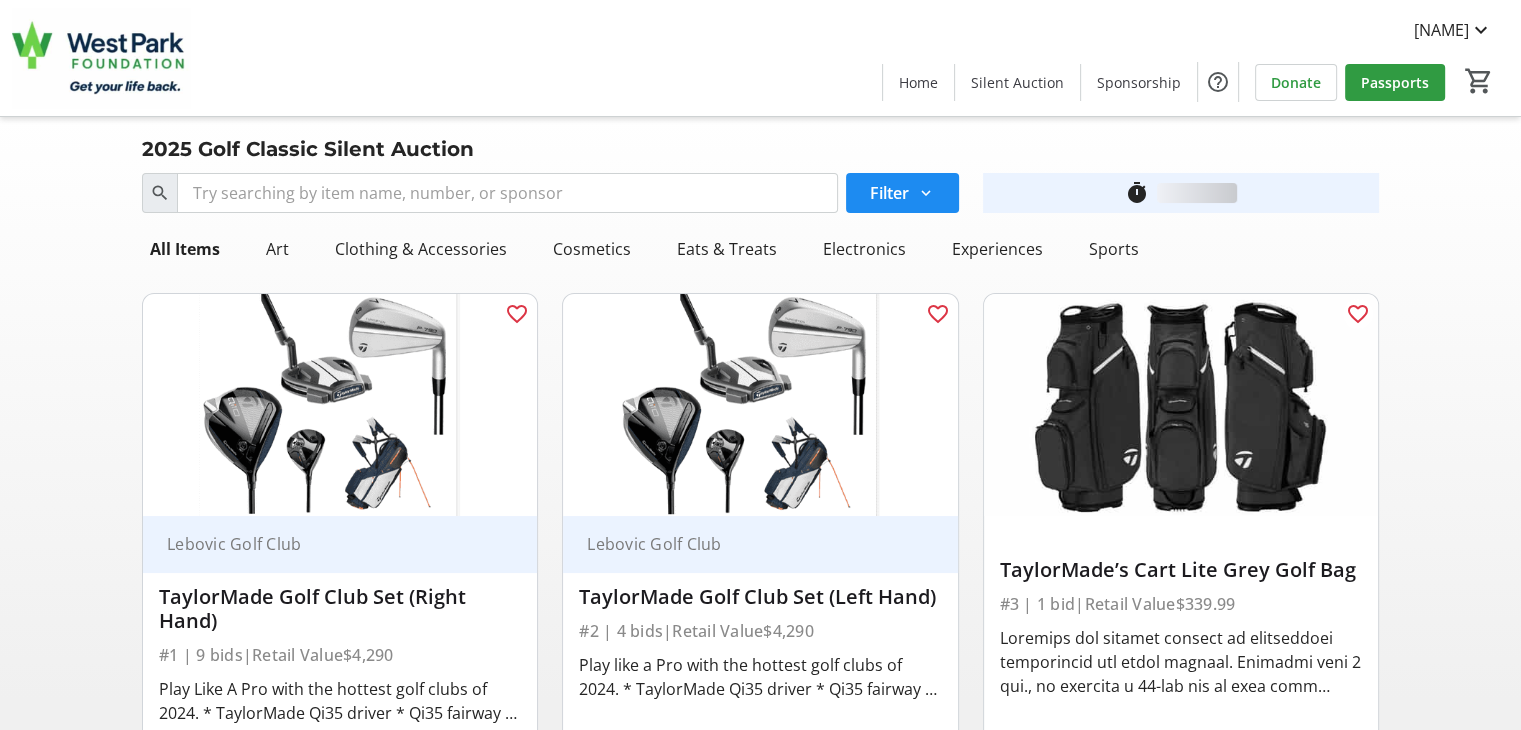 scroll, scrollTop: 253, scrollLeft: 0, axis: vertical 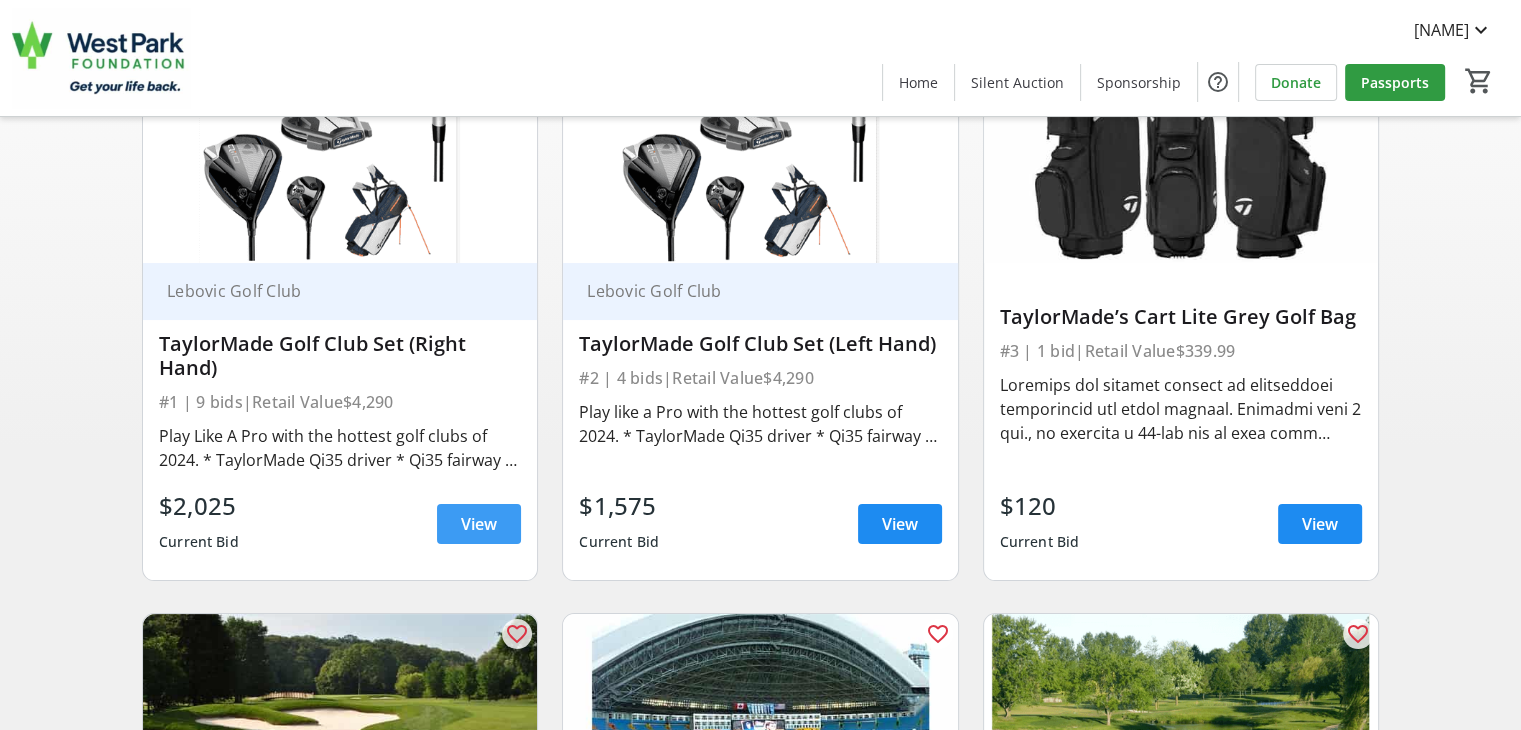 click on "View" at bounding box center [479, 524] 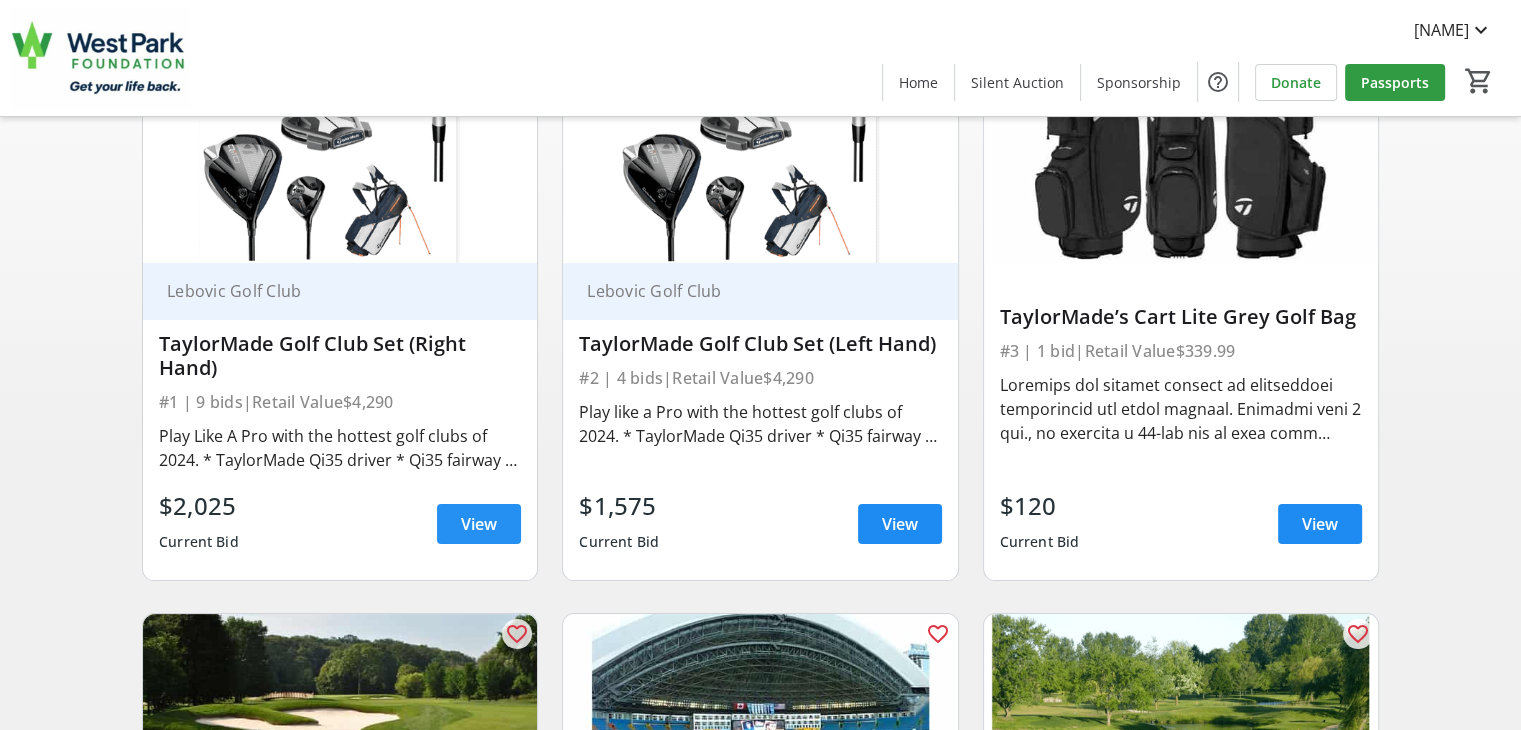 scroll, scrollTop: 0, scrollLeft: 0, axis: both 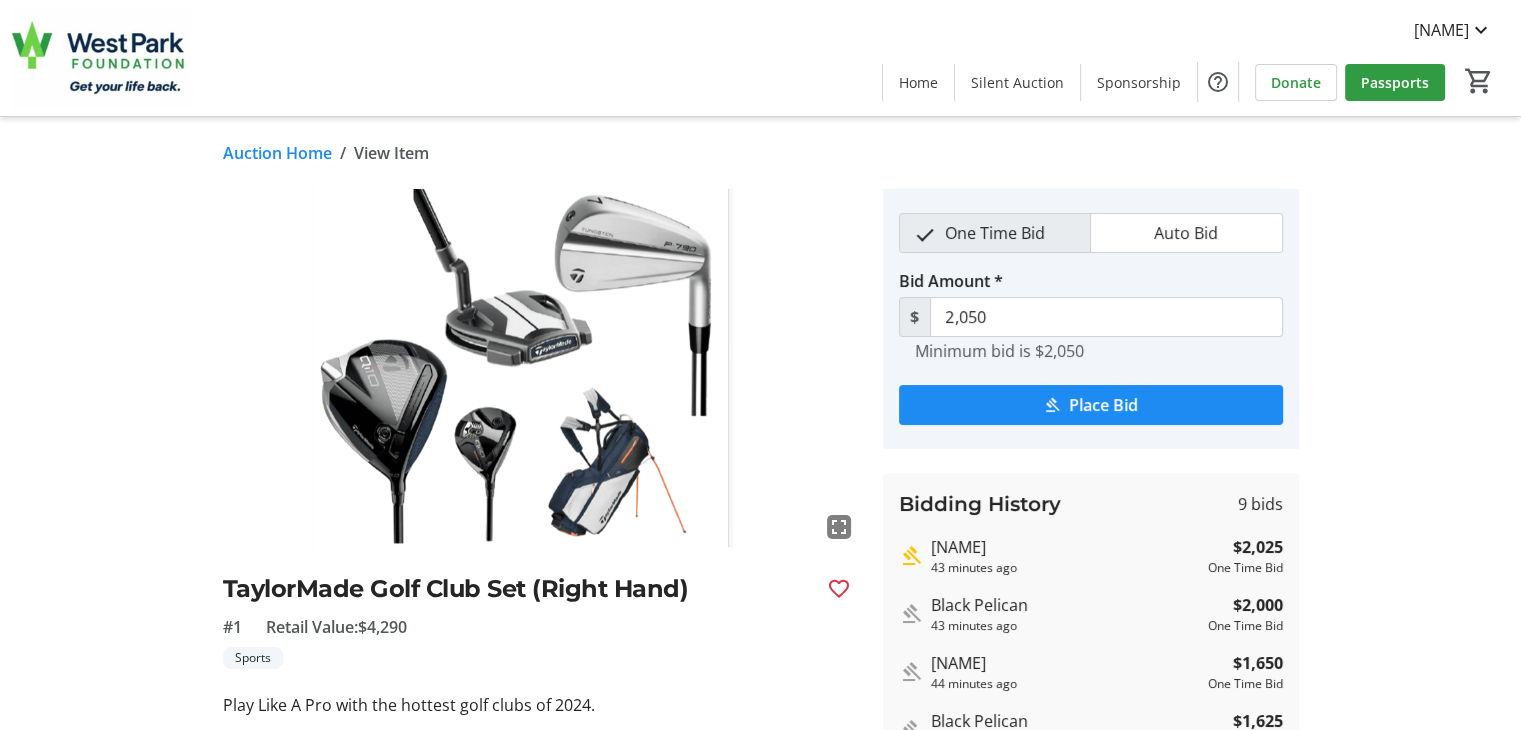click on "Auction Home" 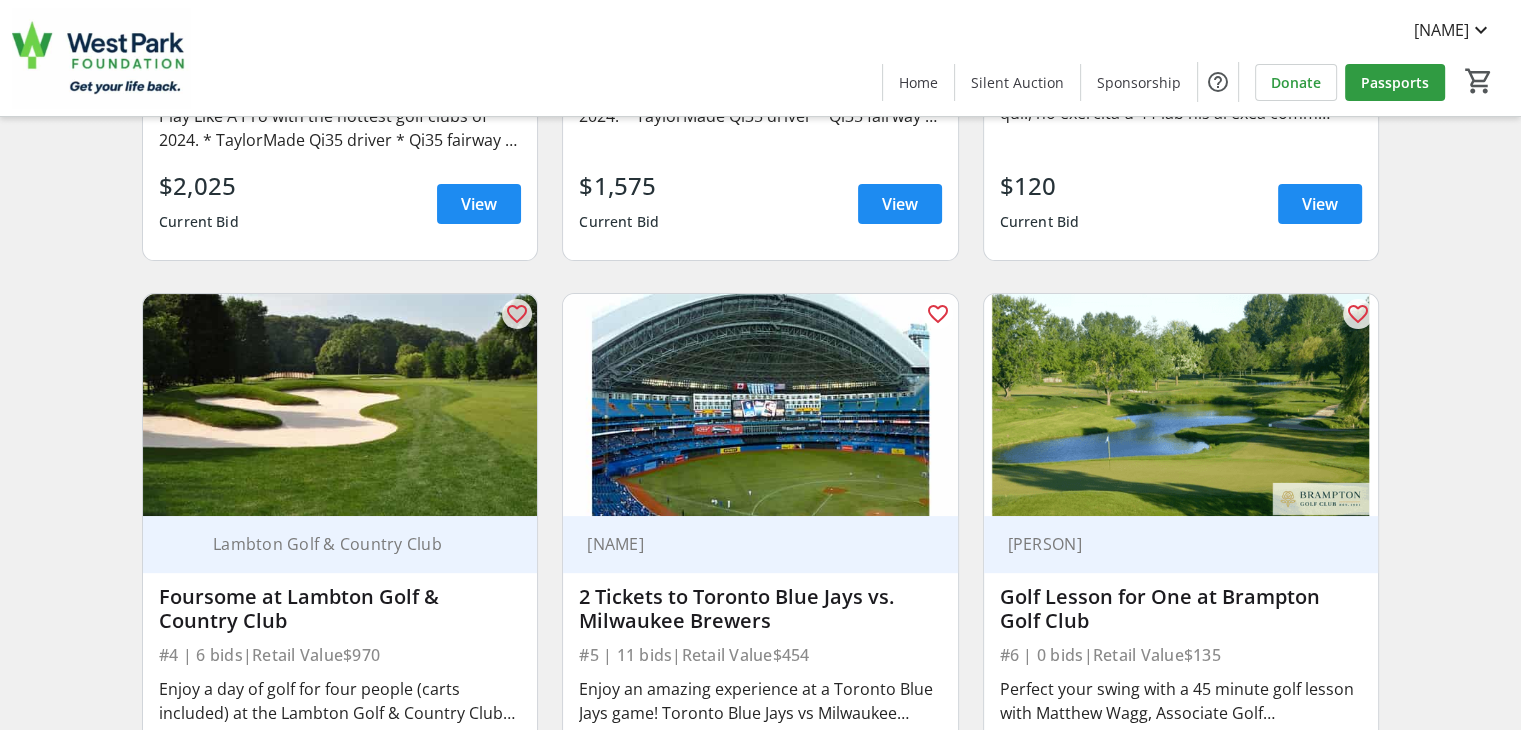 scroll, scrollTop: 667, scrollLeft: 0, axis: vertical 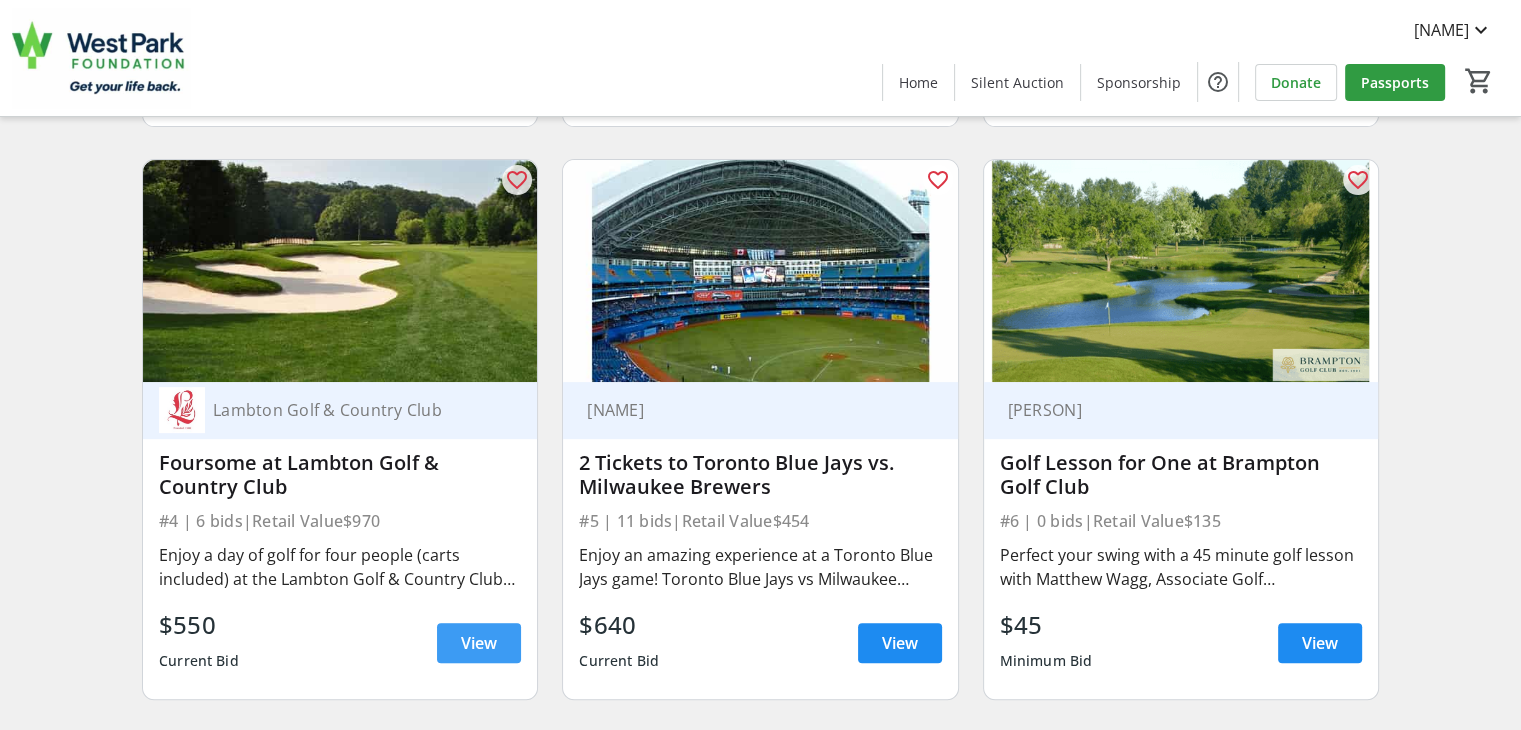 click at bounding box center (479, 643) 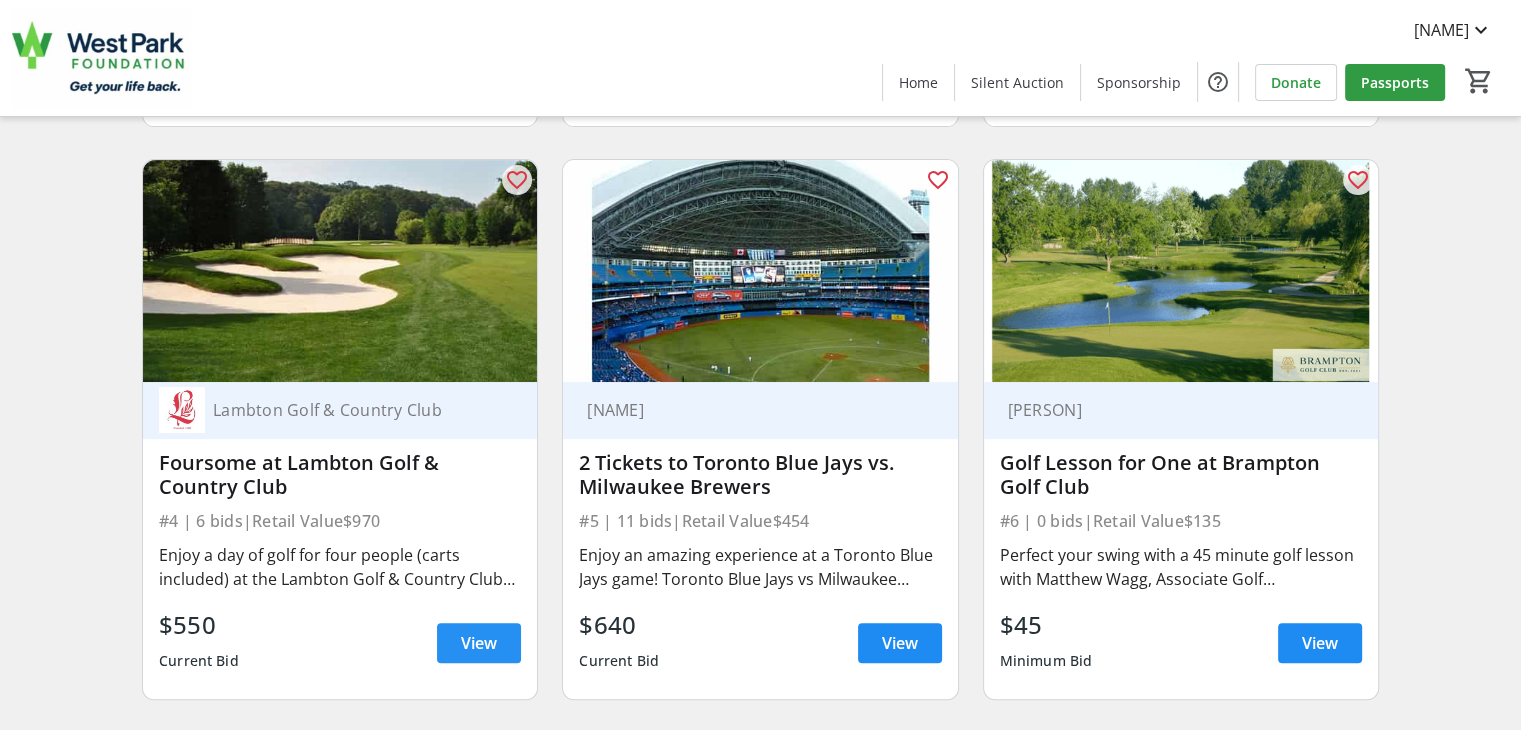 scroll, scrollTop: 0, scrollLeft: 0, axis: both 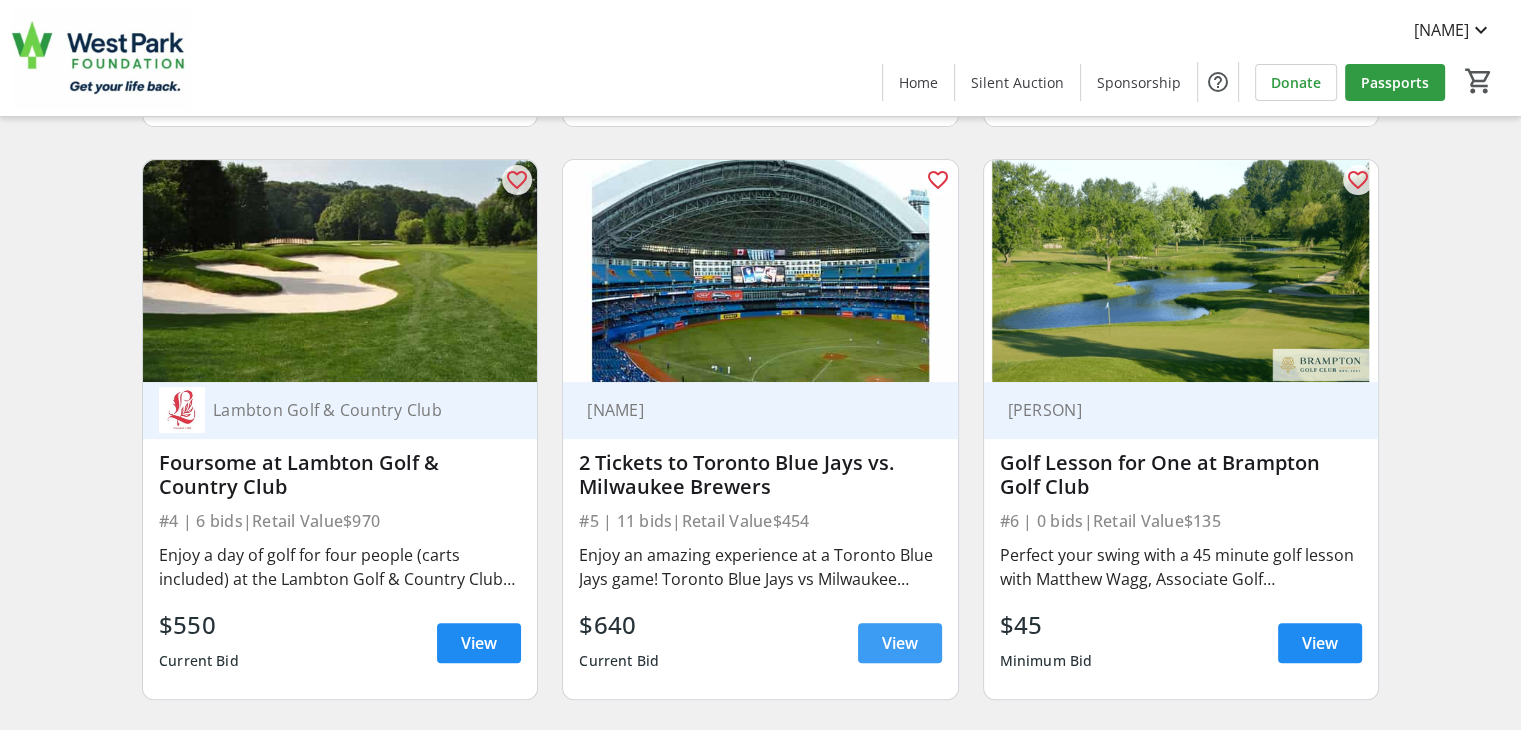 click on "View" at bounding box center (900, 643) 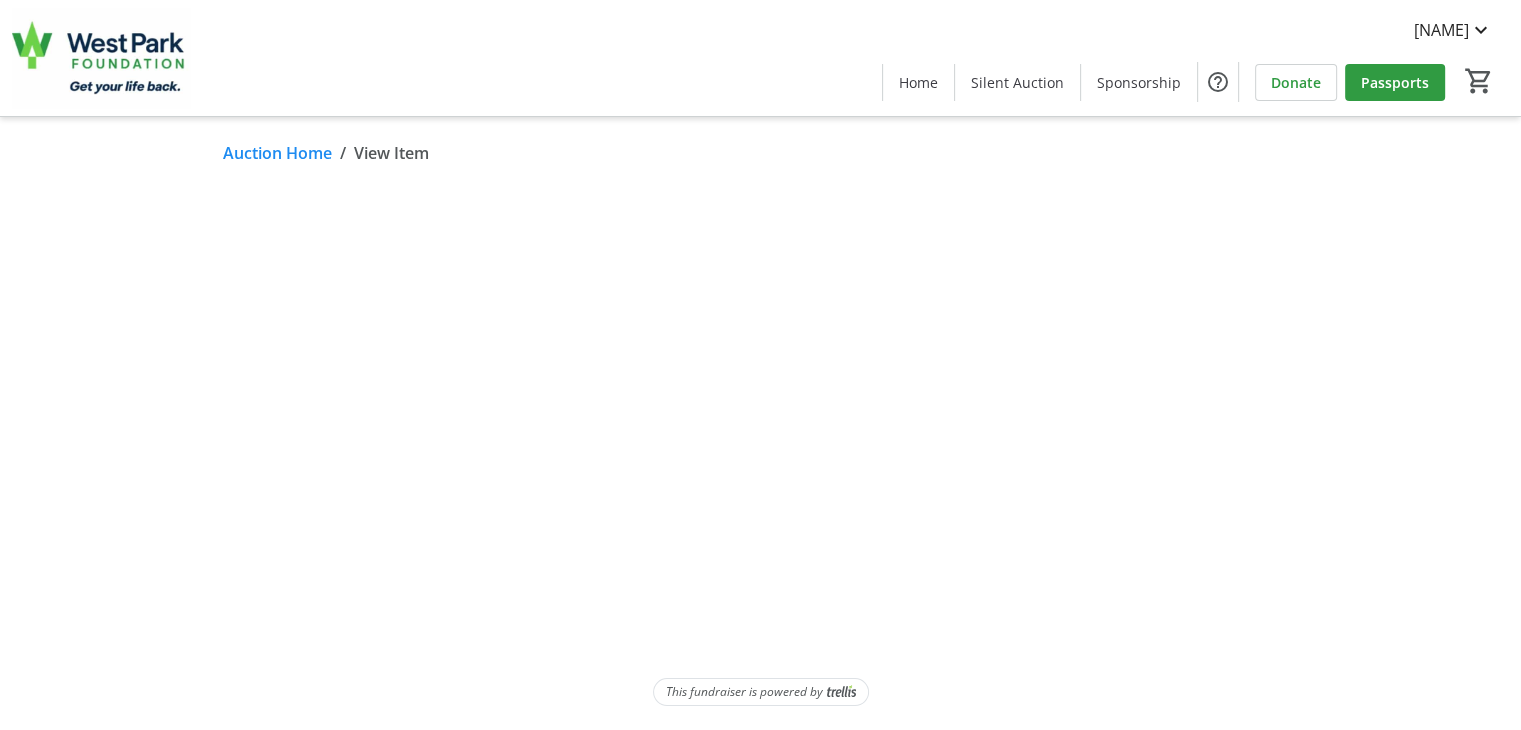 scroll, scrollTop: 0, scrollLeft: 0, axis: both 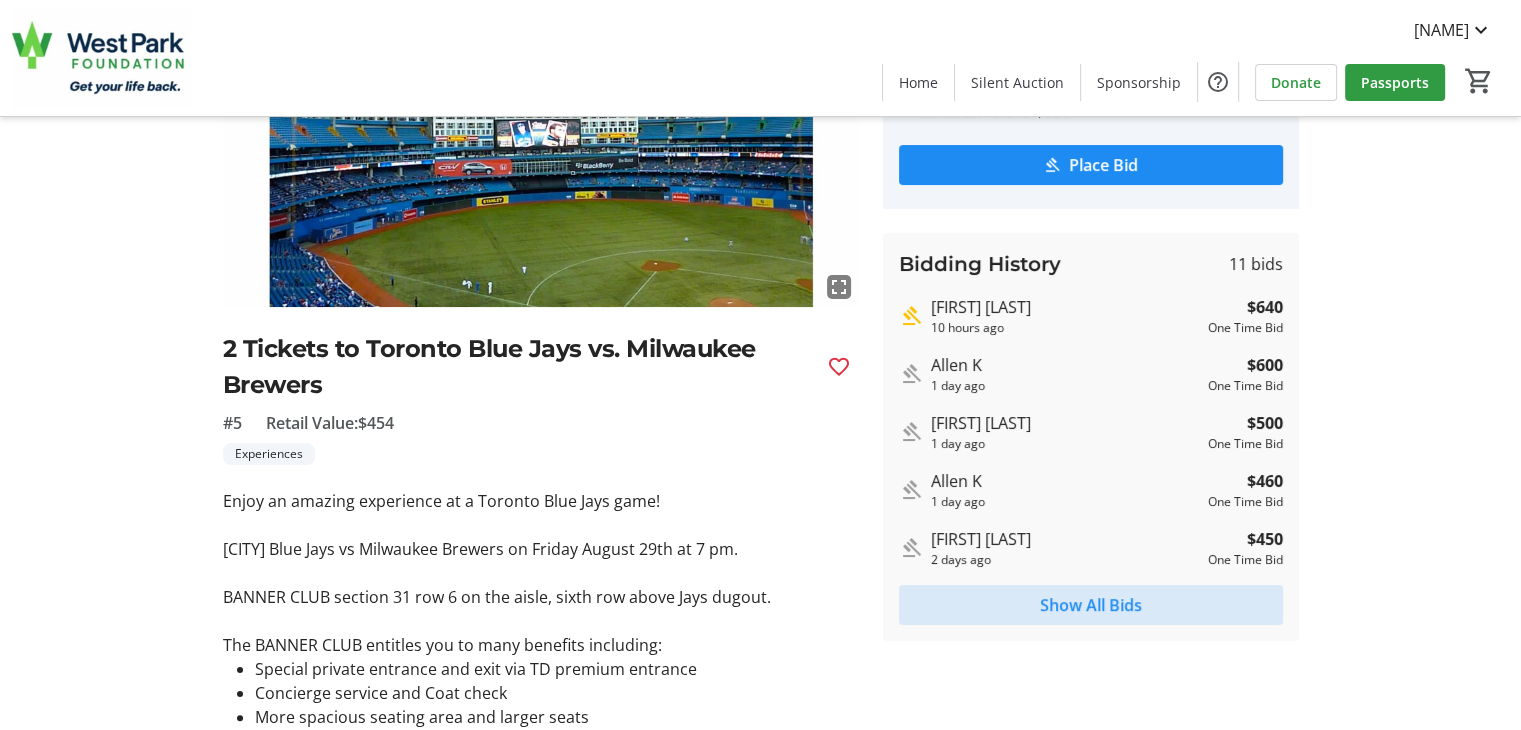 click on "Show All Bids" 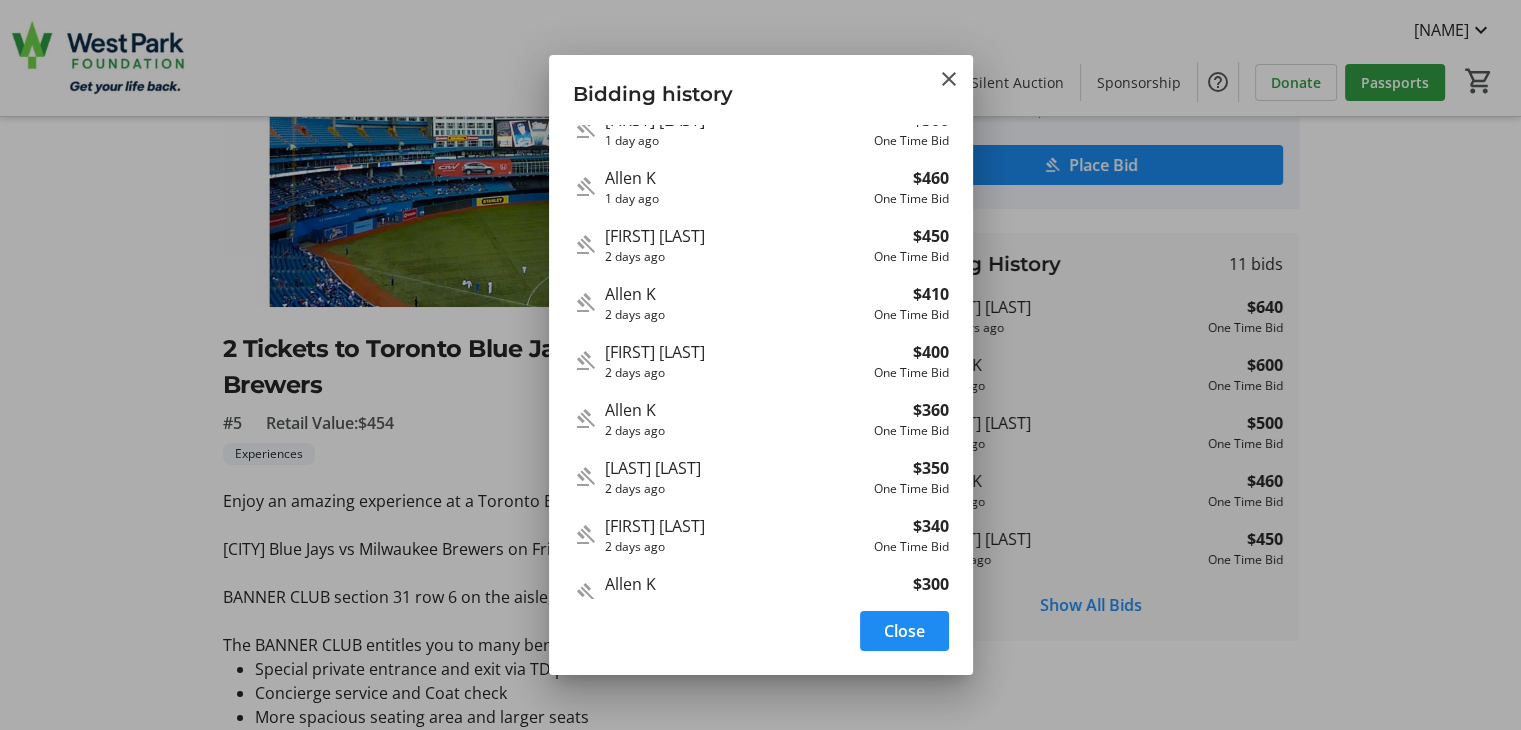 scroll, scrollTop: 159, scrollLeft: 0, axis: vertical 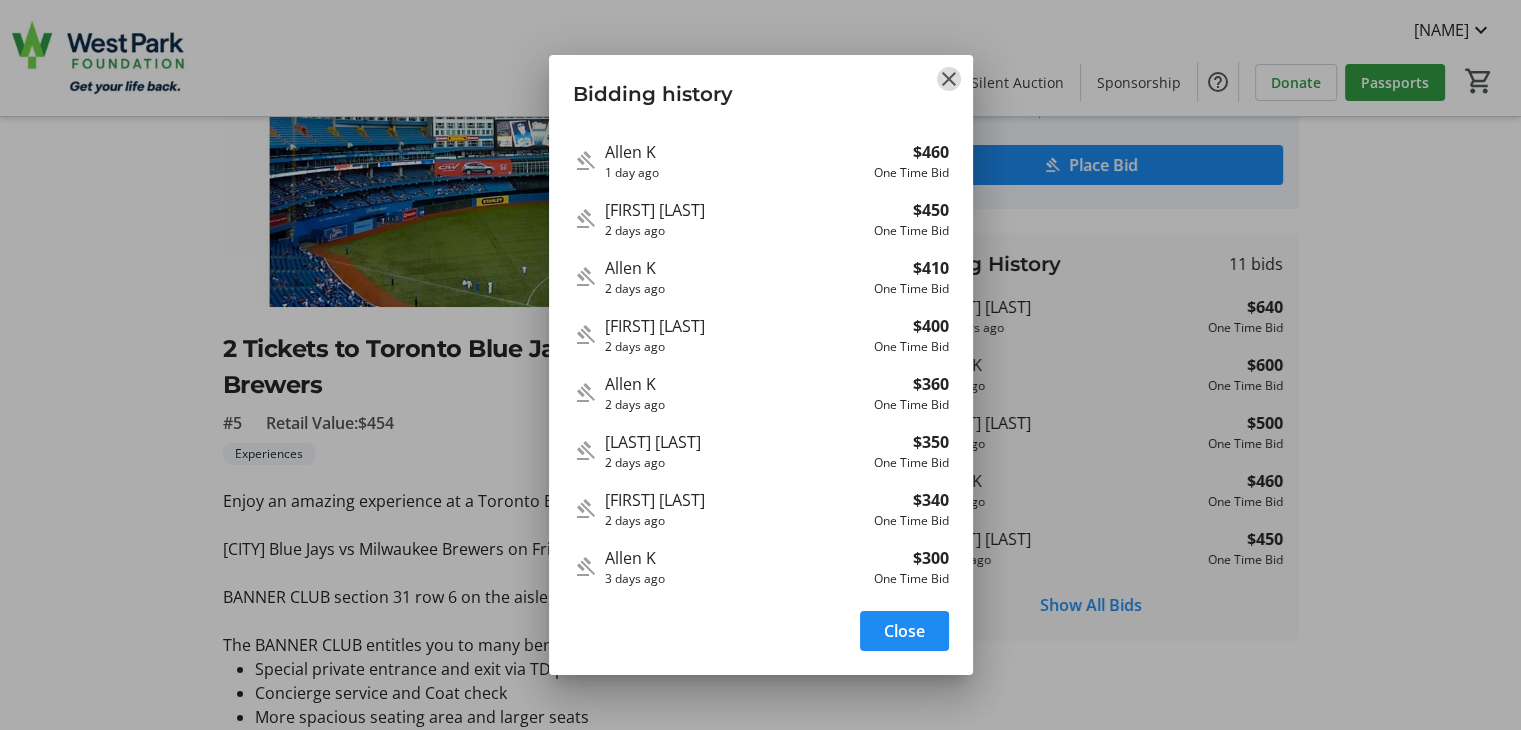 click at bounding box center [949, 79] 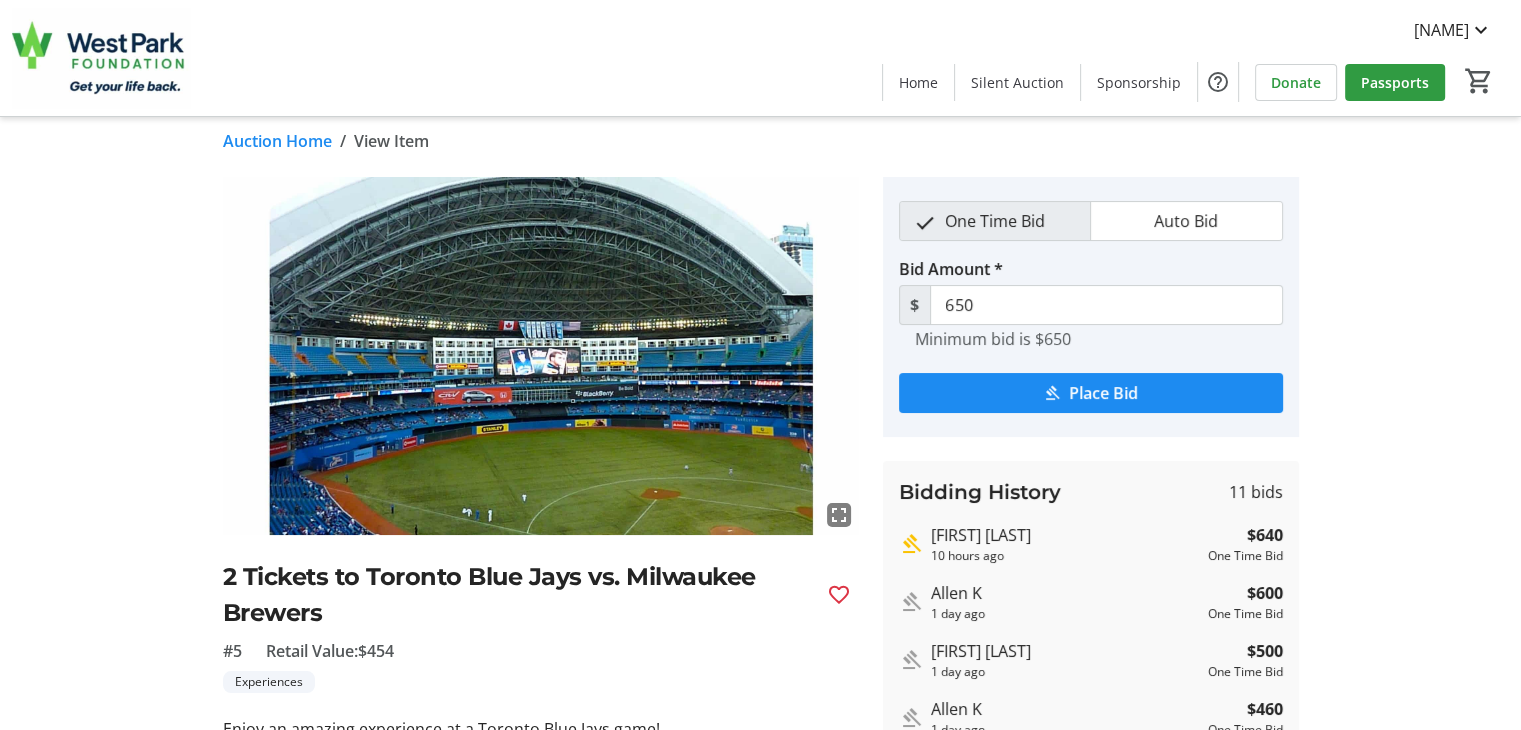 scroll, scrollTop: 0, scrollLeft: 0, axis: both 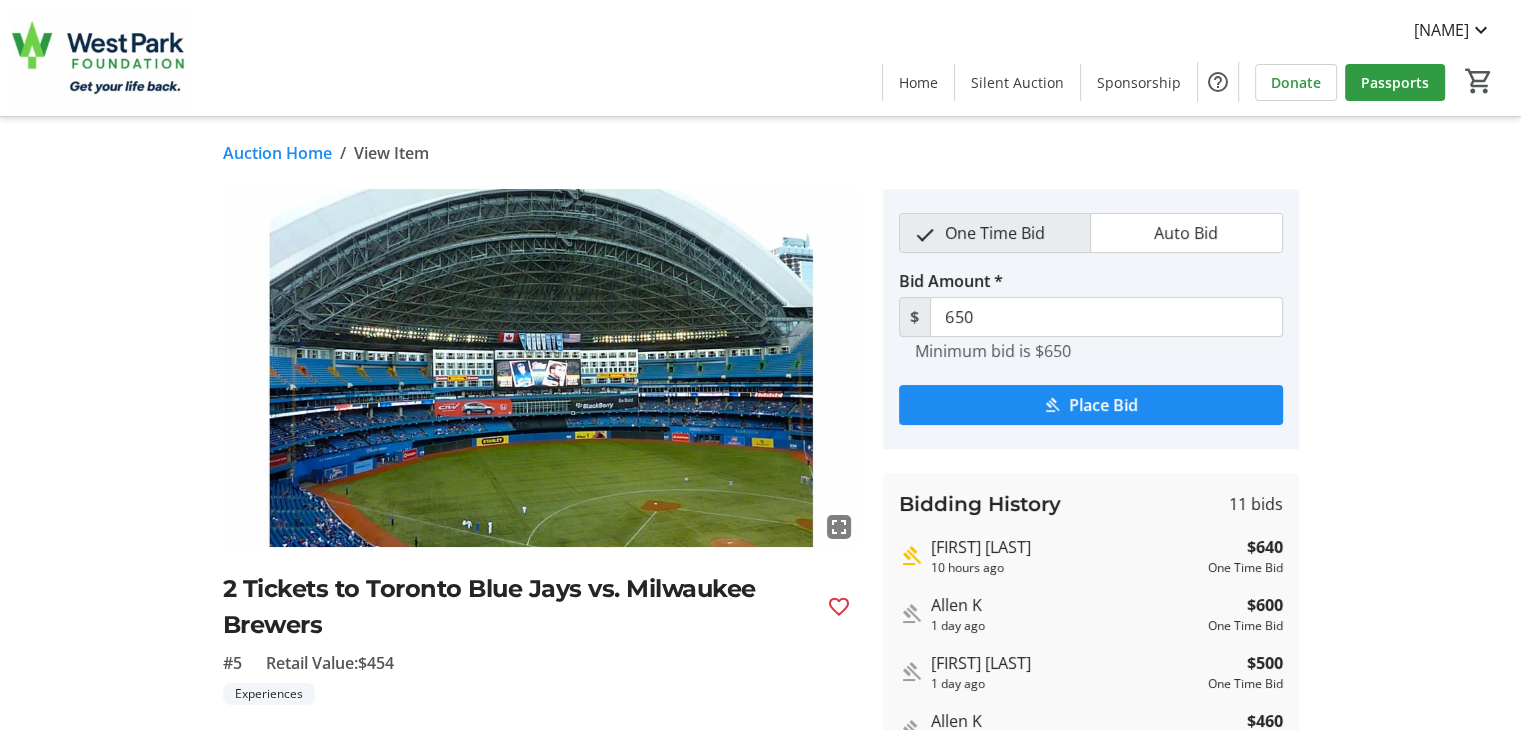 click on "Auction Home" 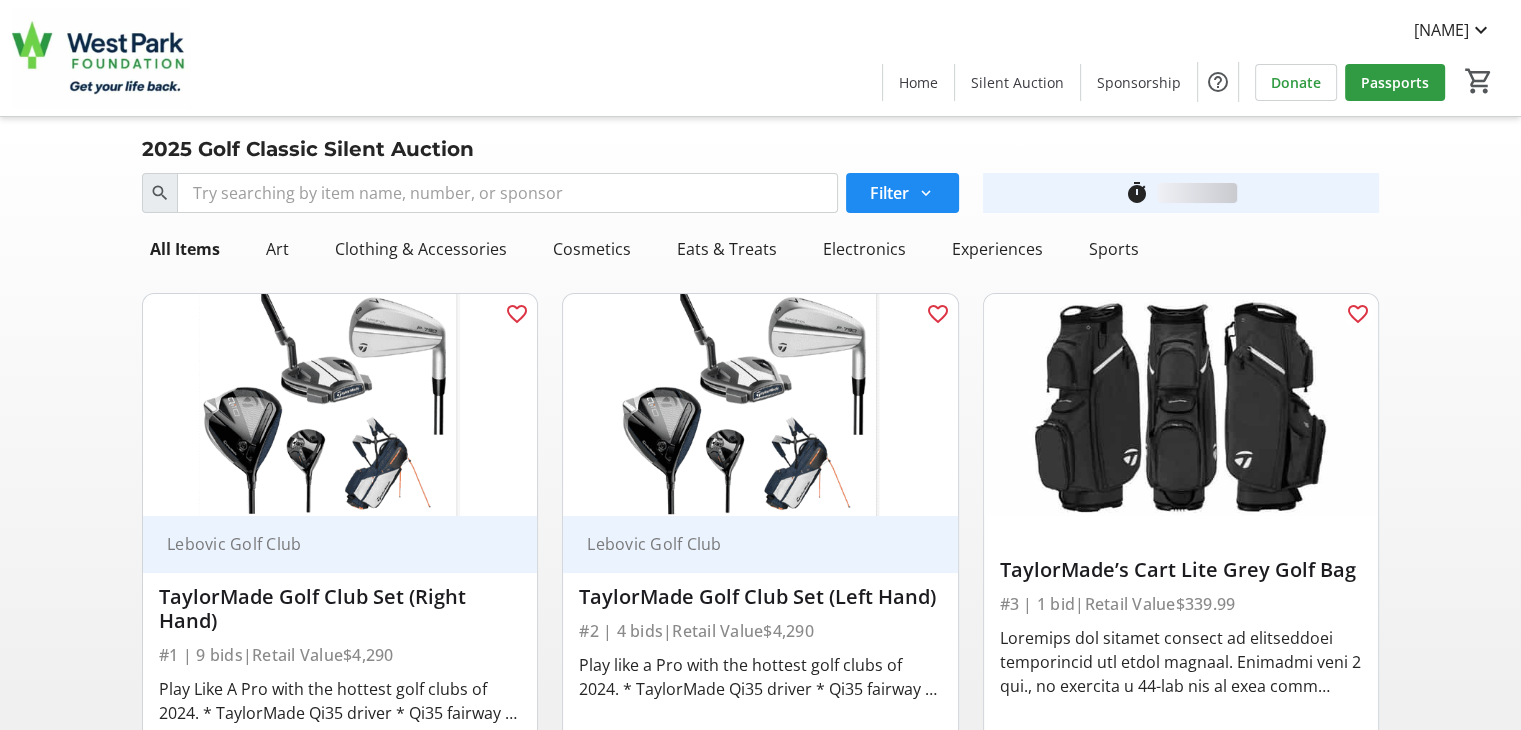 scroll, scrollTop: 707, scrollLeft: 0, axis: vertical 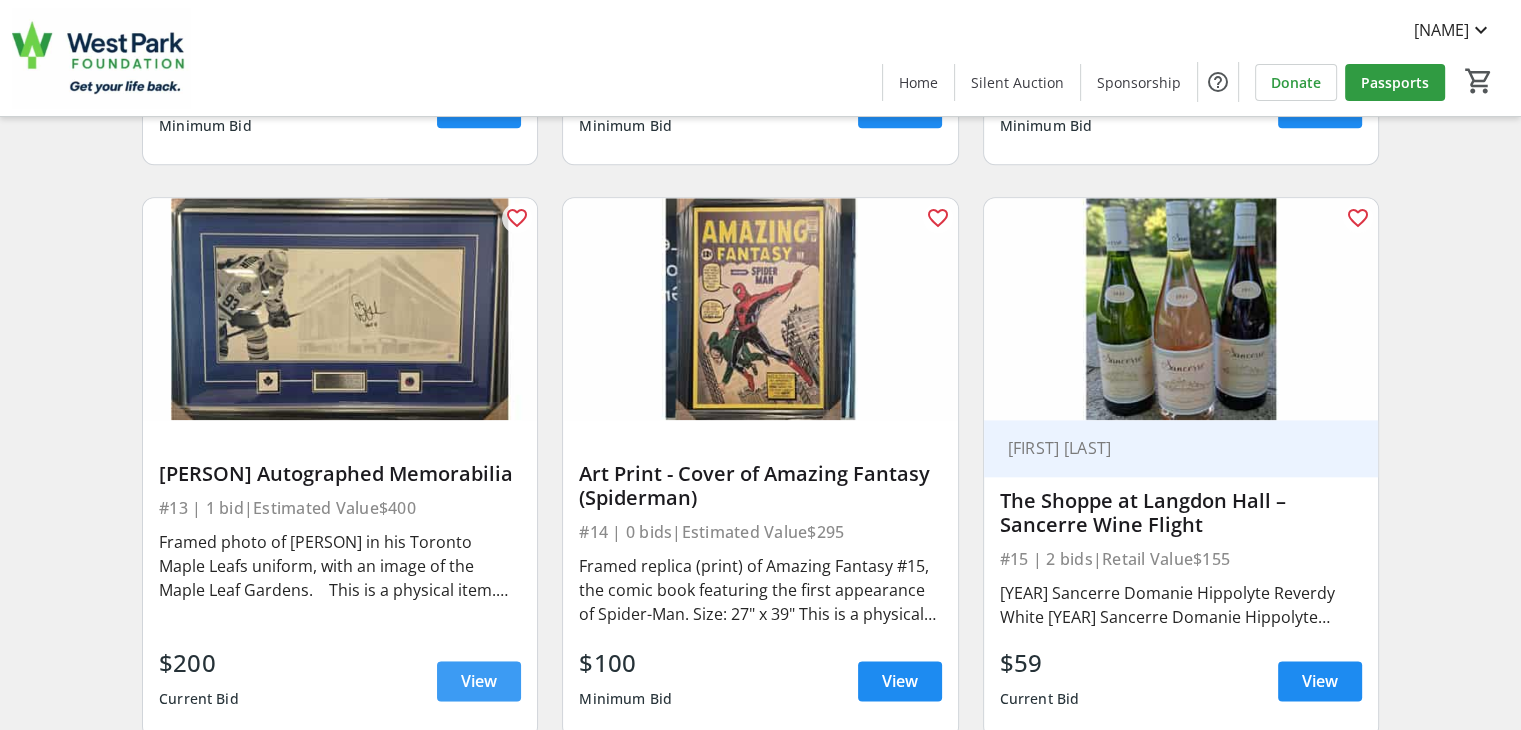 click on "View" at bounding box center [479, 681] 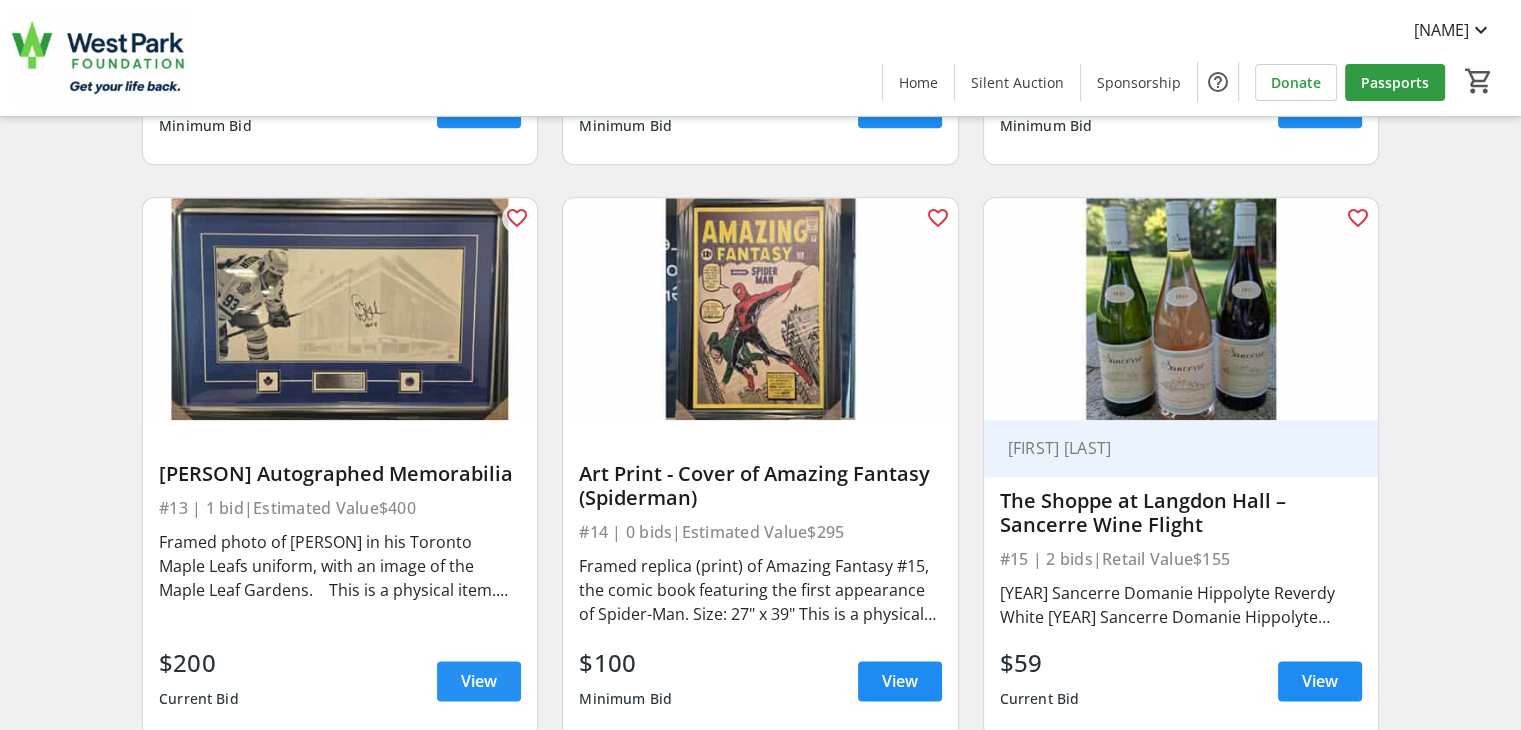 scroll, scrollTop: 0, scrollLeft: 0, axis: both 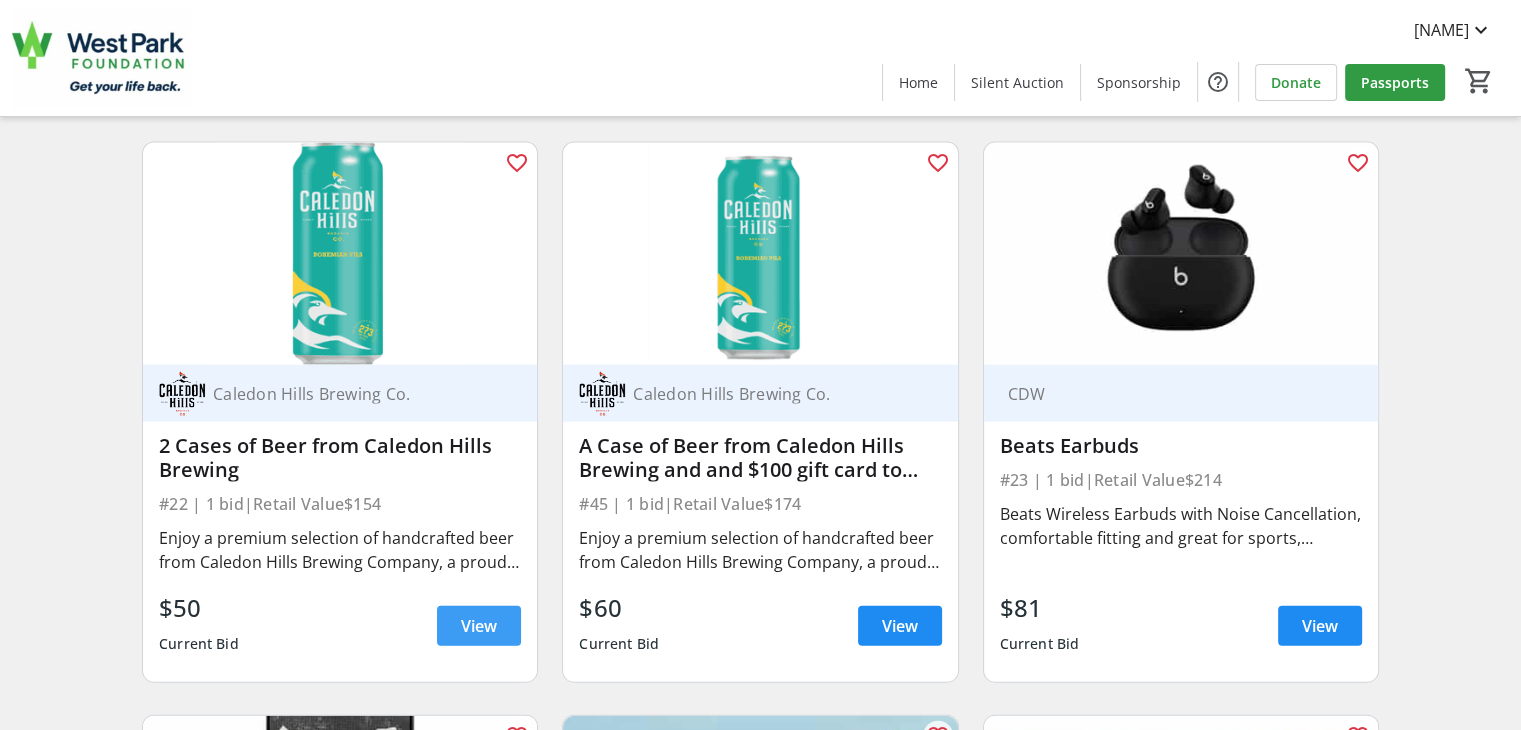 click on "View" at bounding box center (479, 626) 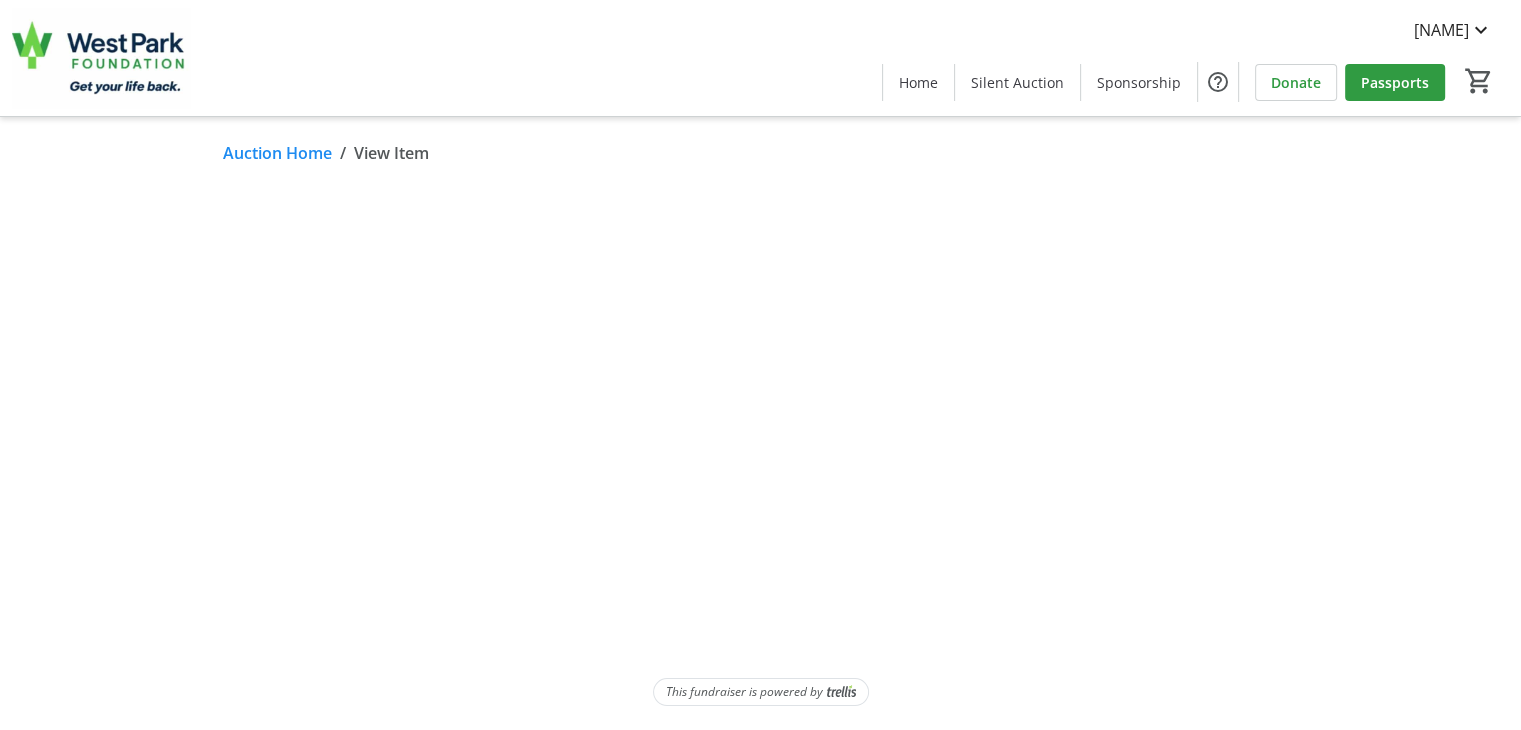 scroll, scrollTop: 0, scrollLeft: 0, axis: both 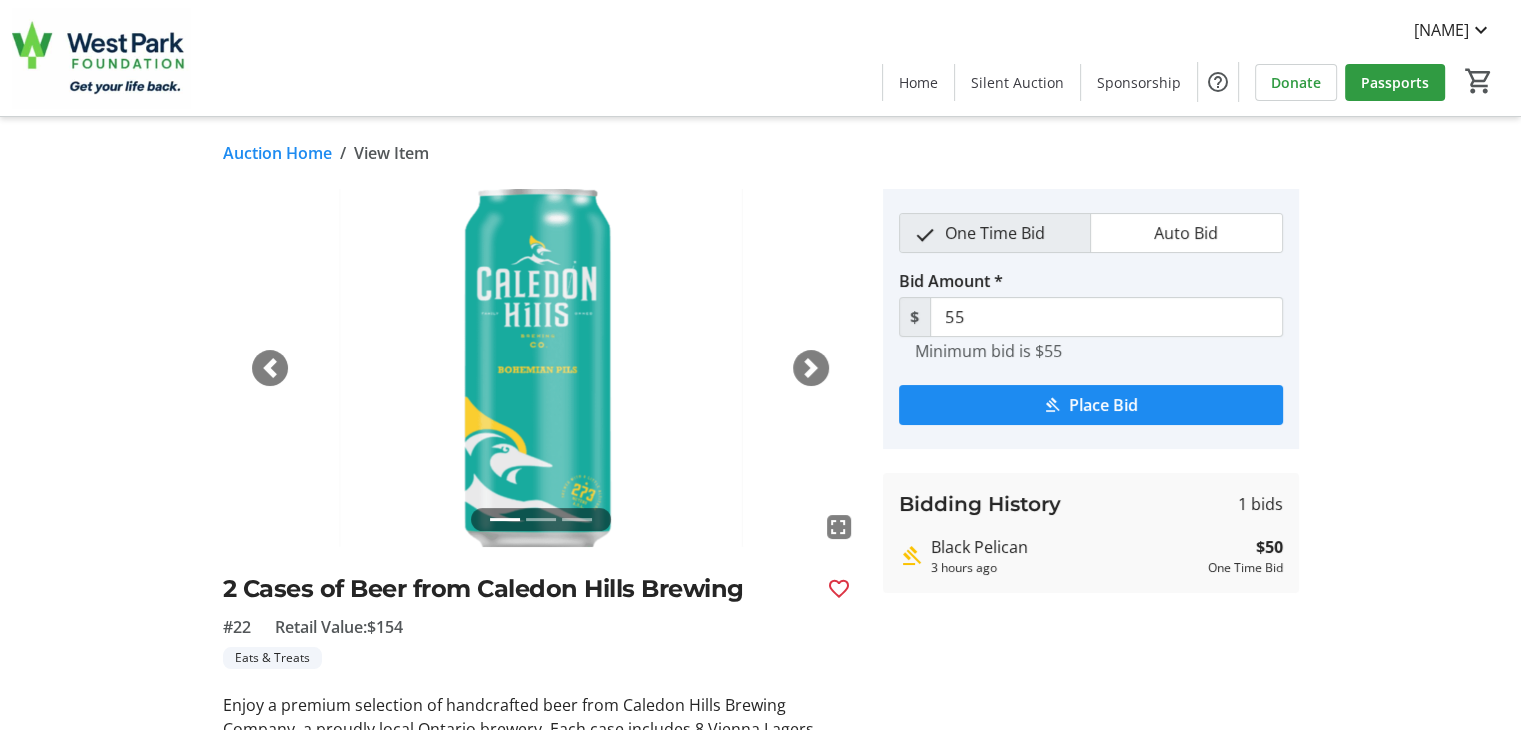 click on "Auction Home" 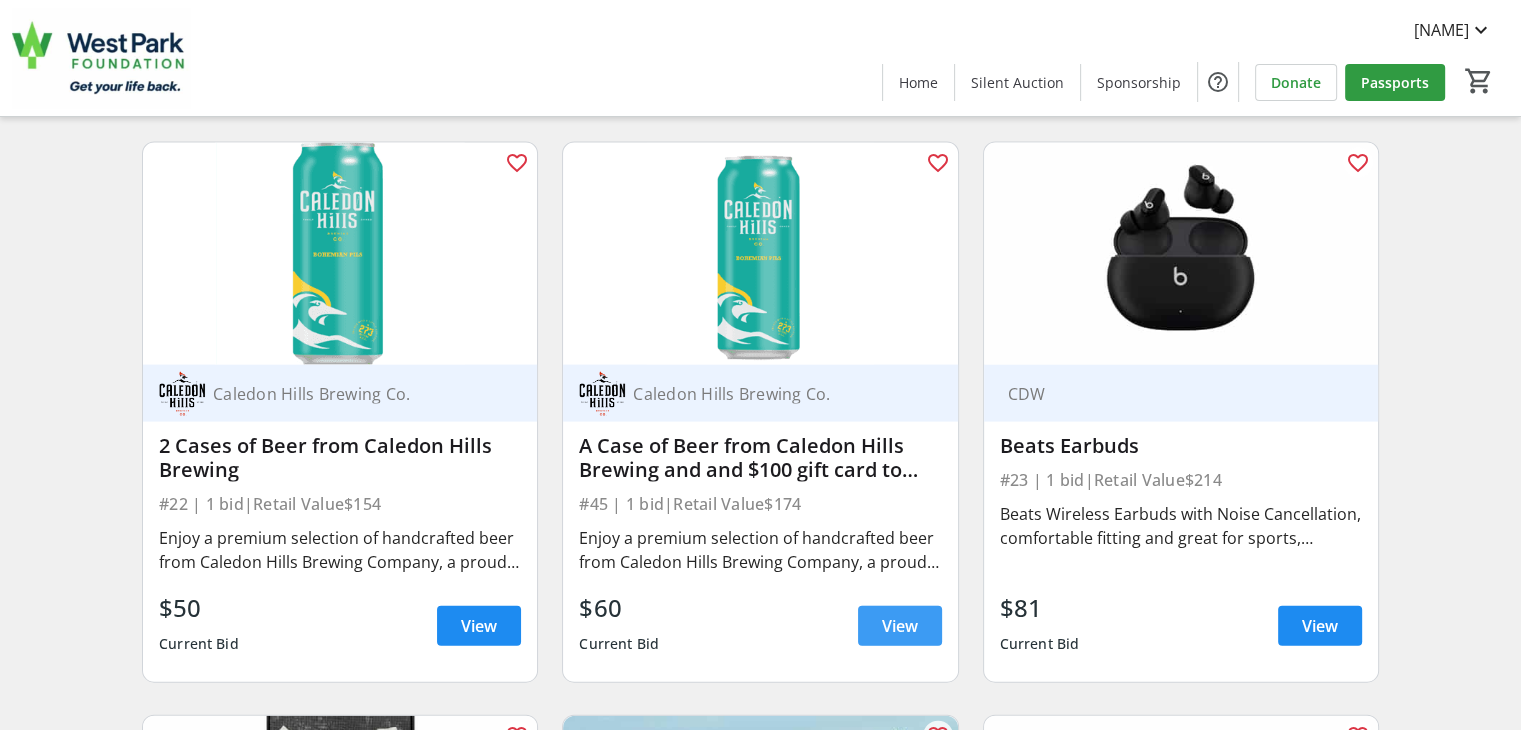 click at bounding box center [900, 626] 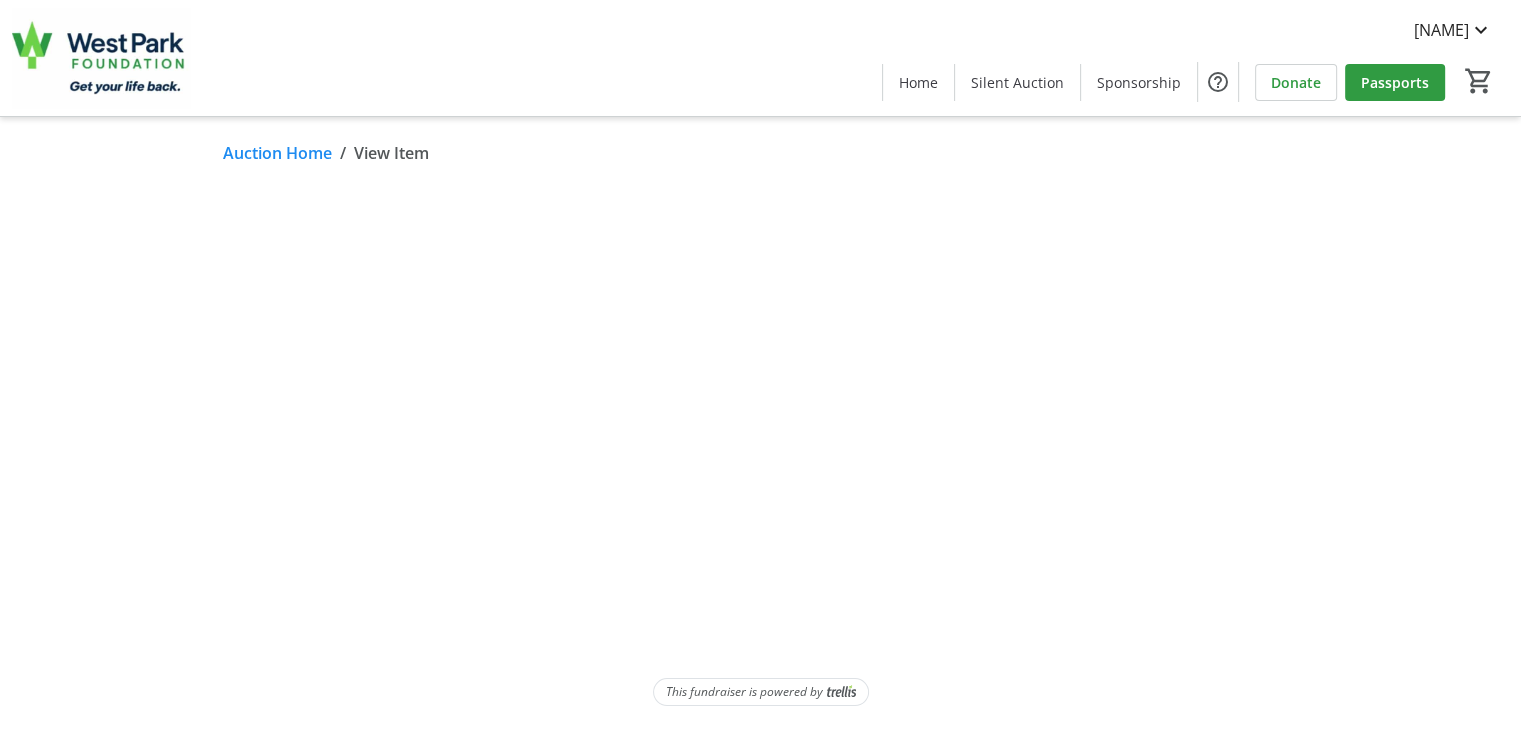scroll, scrollTop: 0, scrollLeft: 0, axis: both 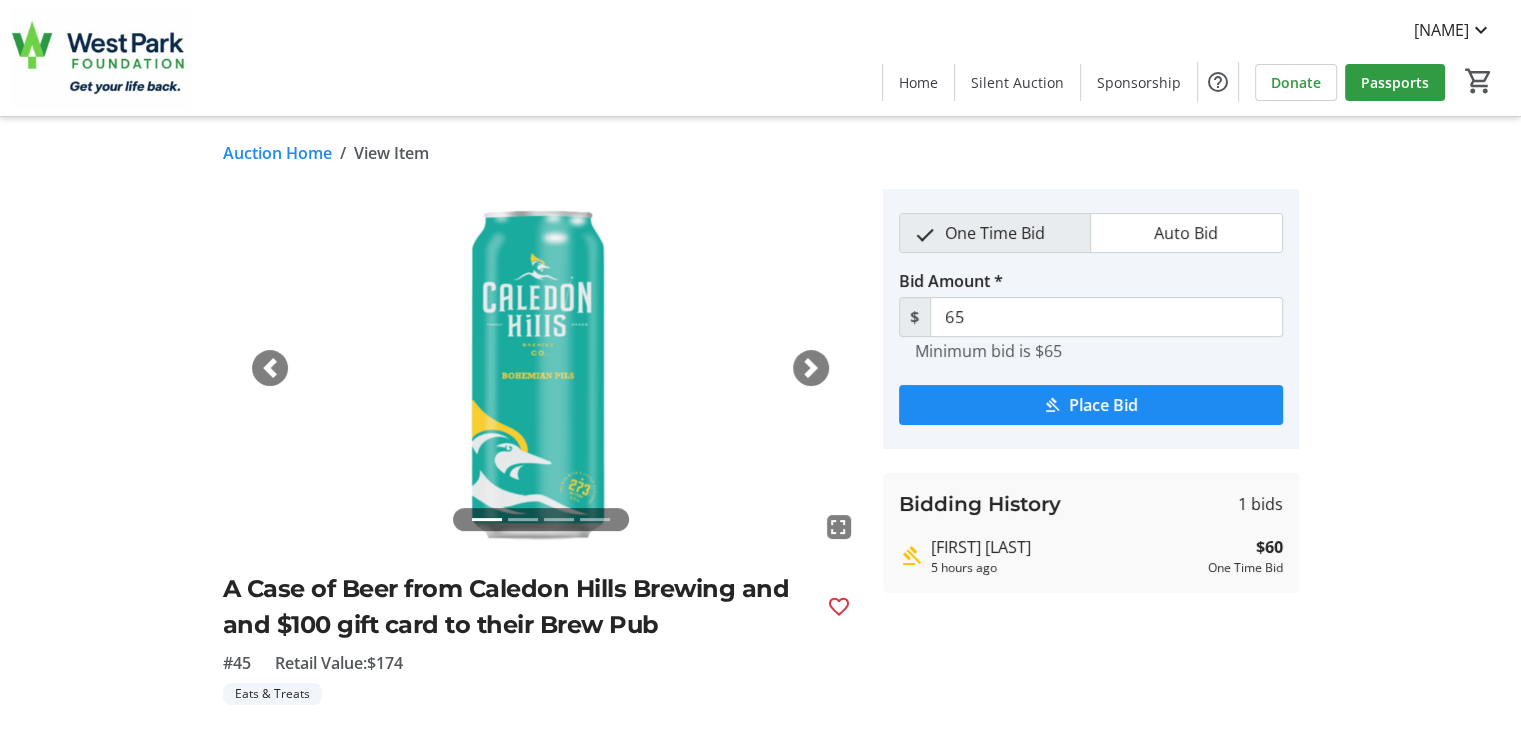 click on "Auction Home" 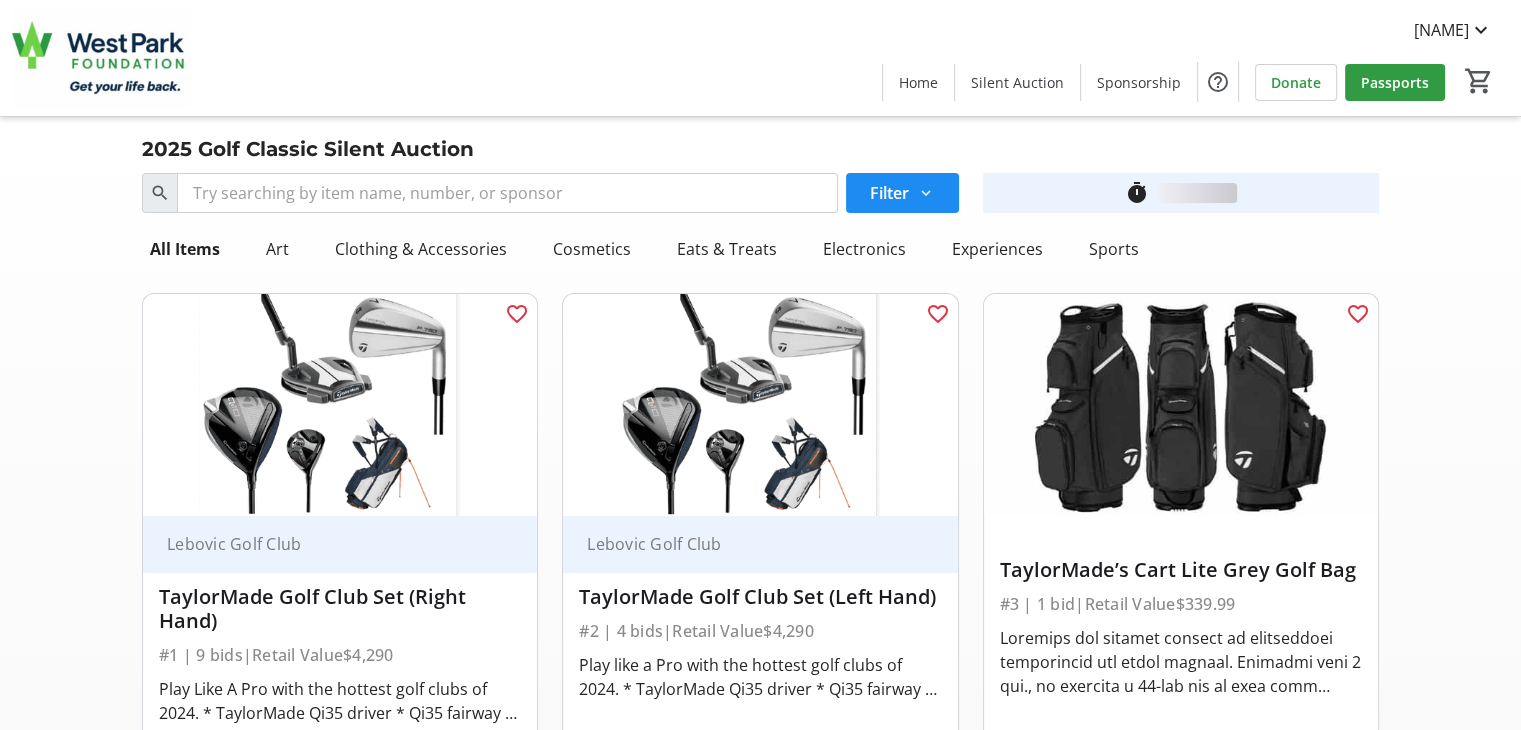 scroll, scrollTop: 4160, scrollLeft: 0, axis: vertical 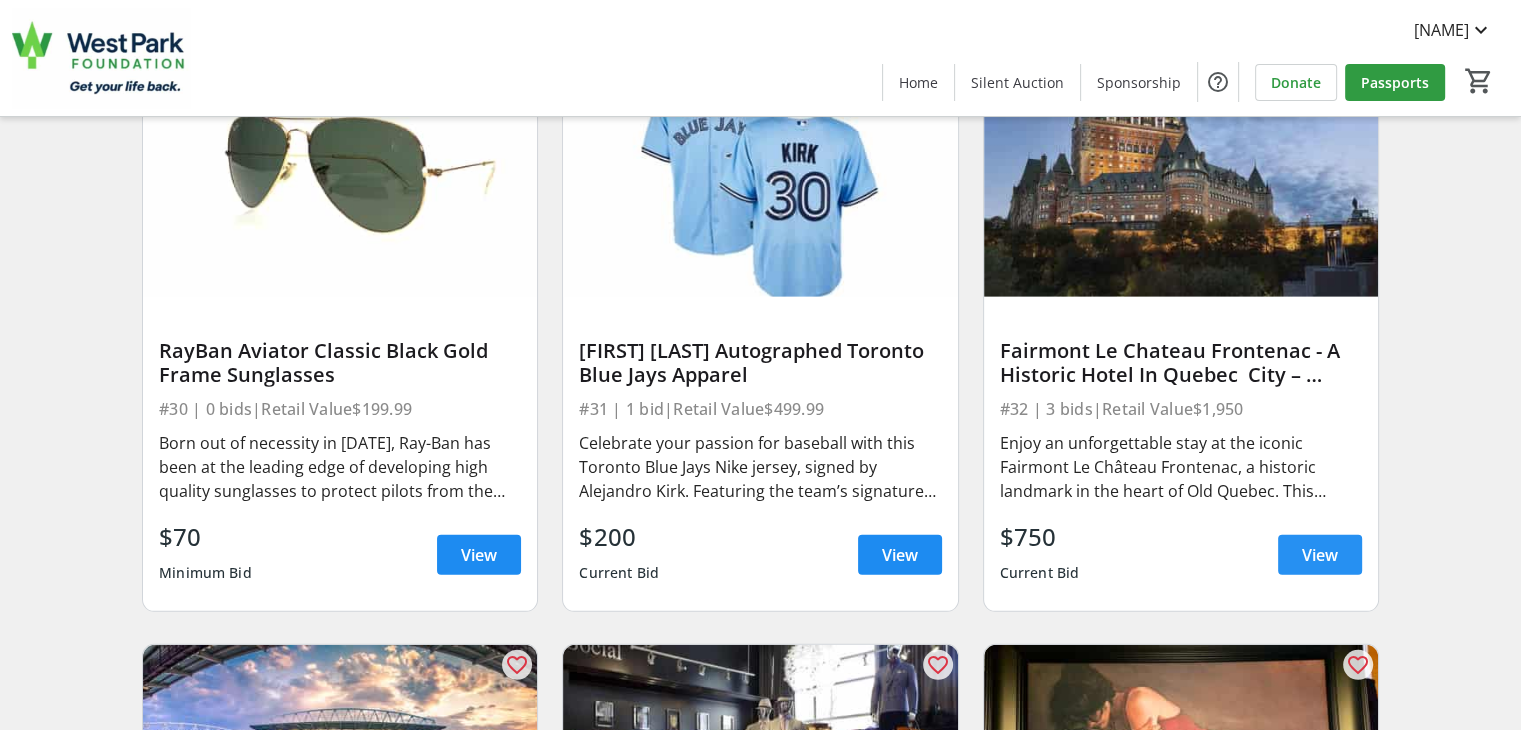 click on "View" at bounding box center [1320, 555] 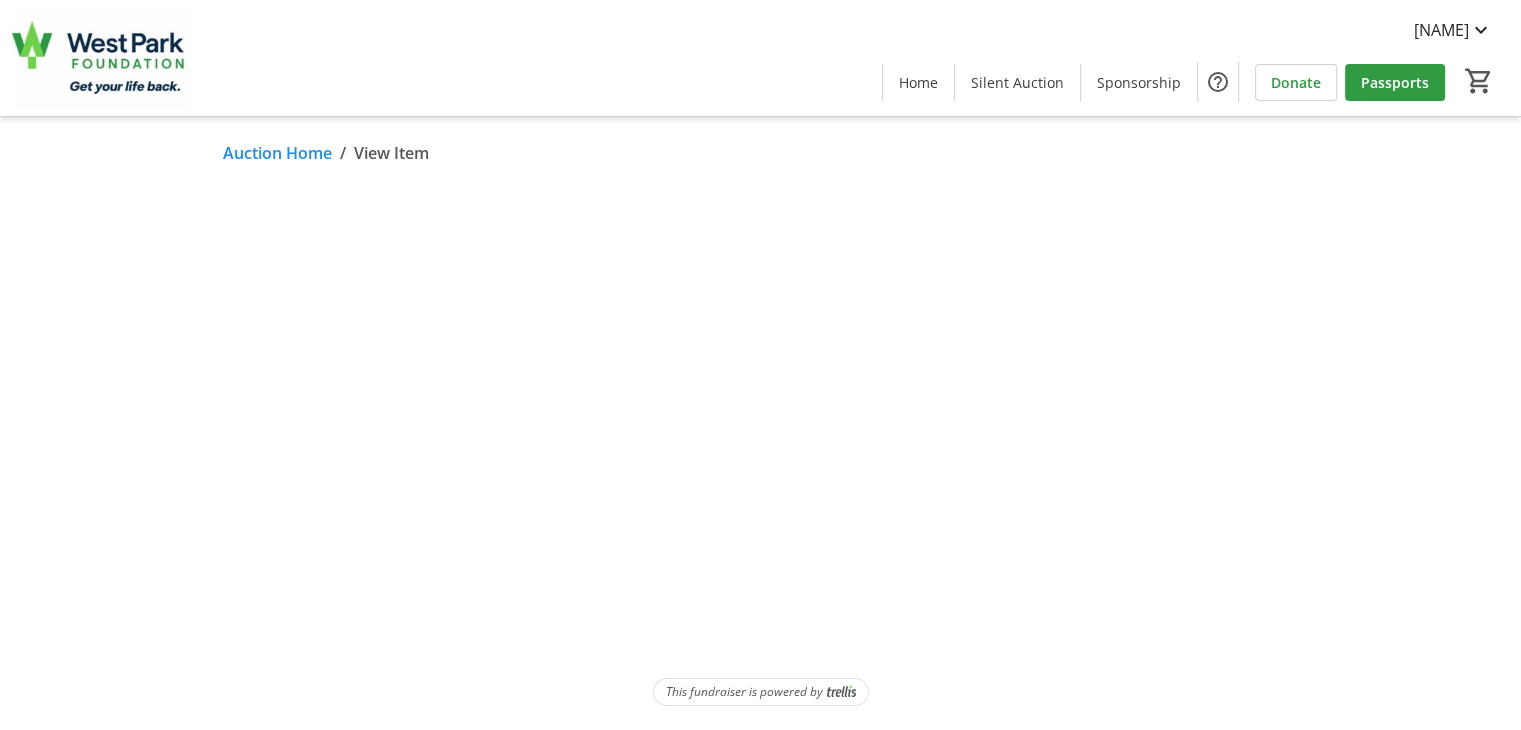 scroll, scrollTop: 0, scrollLeft: 0, axis: both 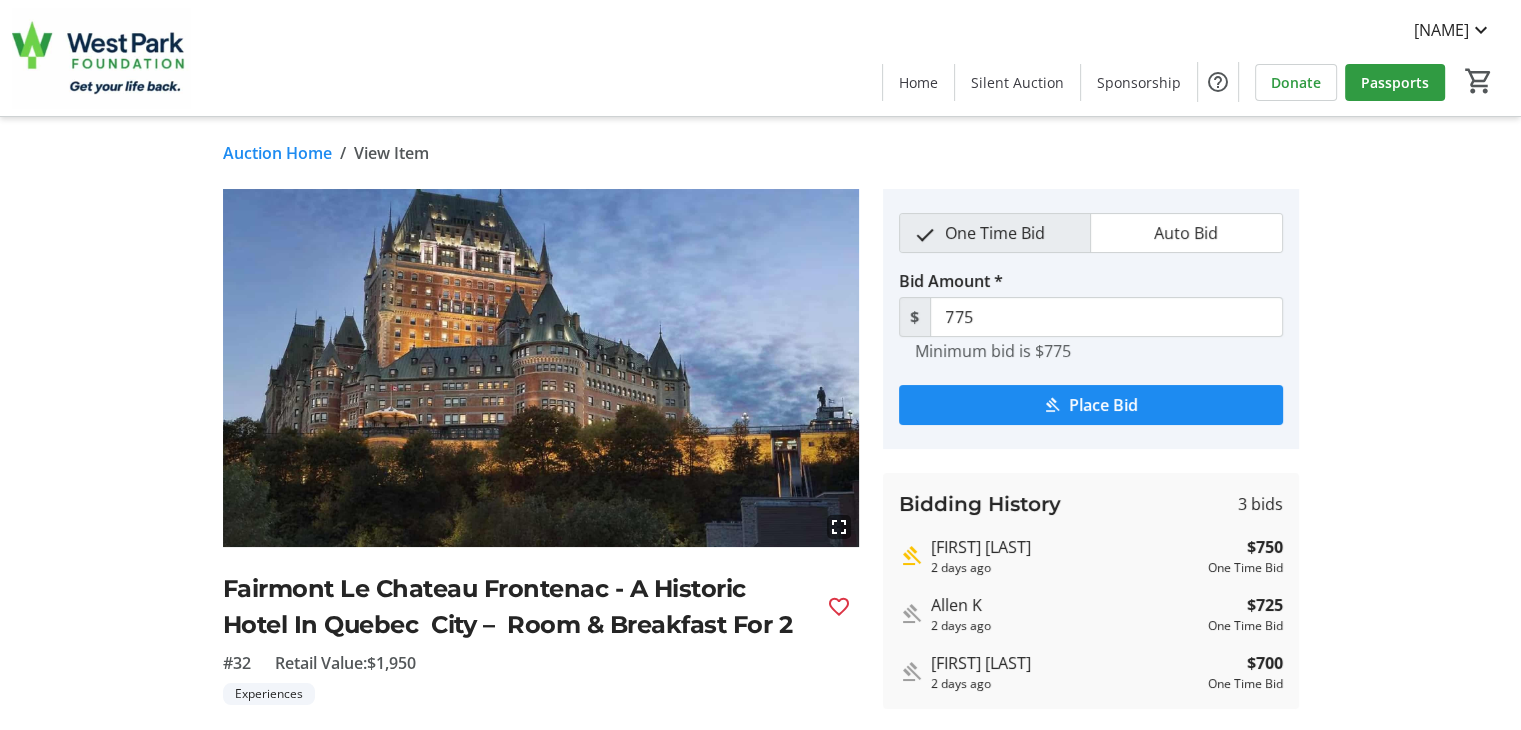 click on "Auction Home" 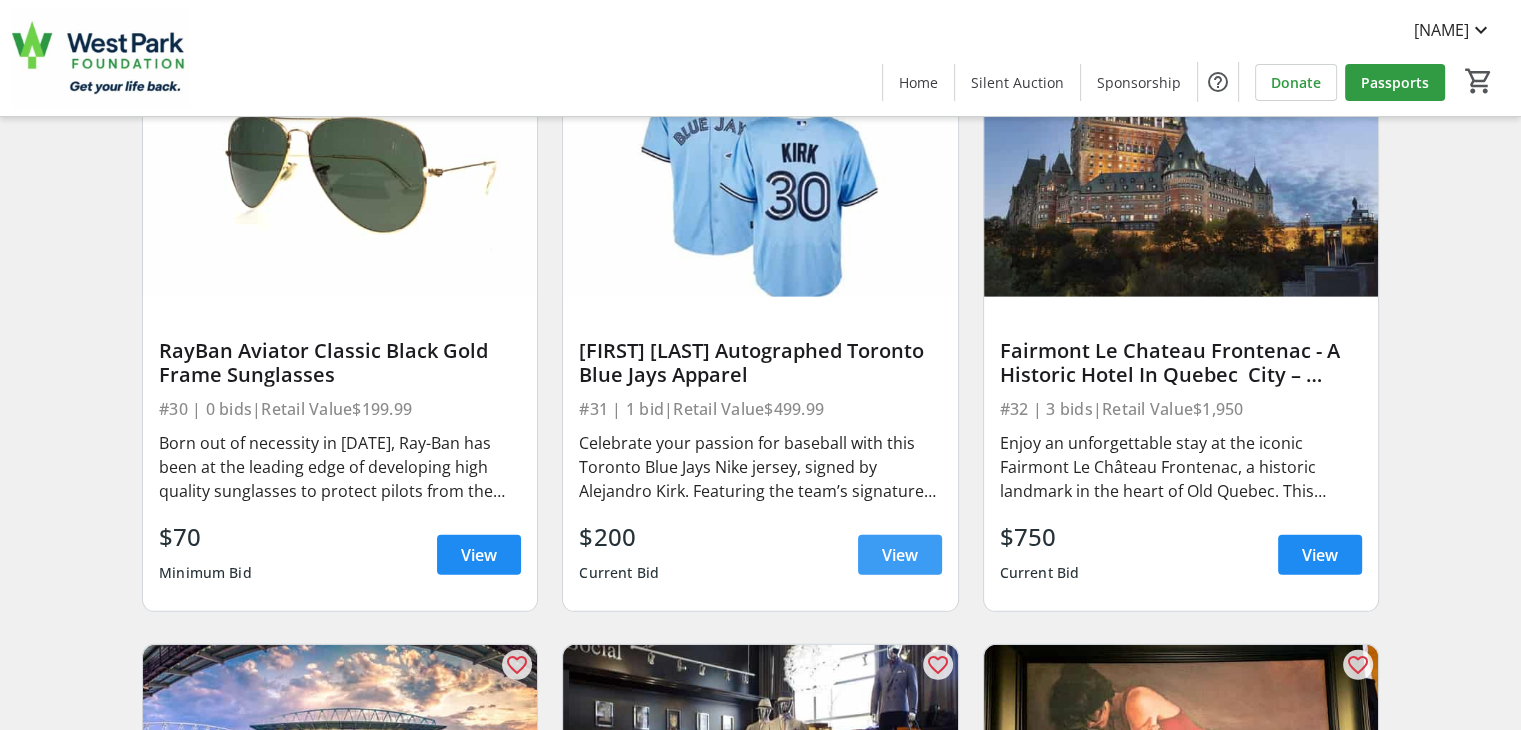 click on "View" at bounding box center [900, 555] 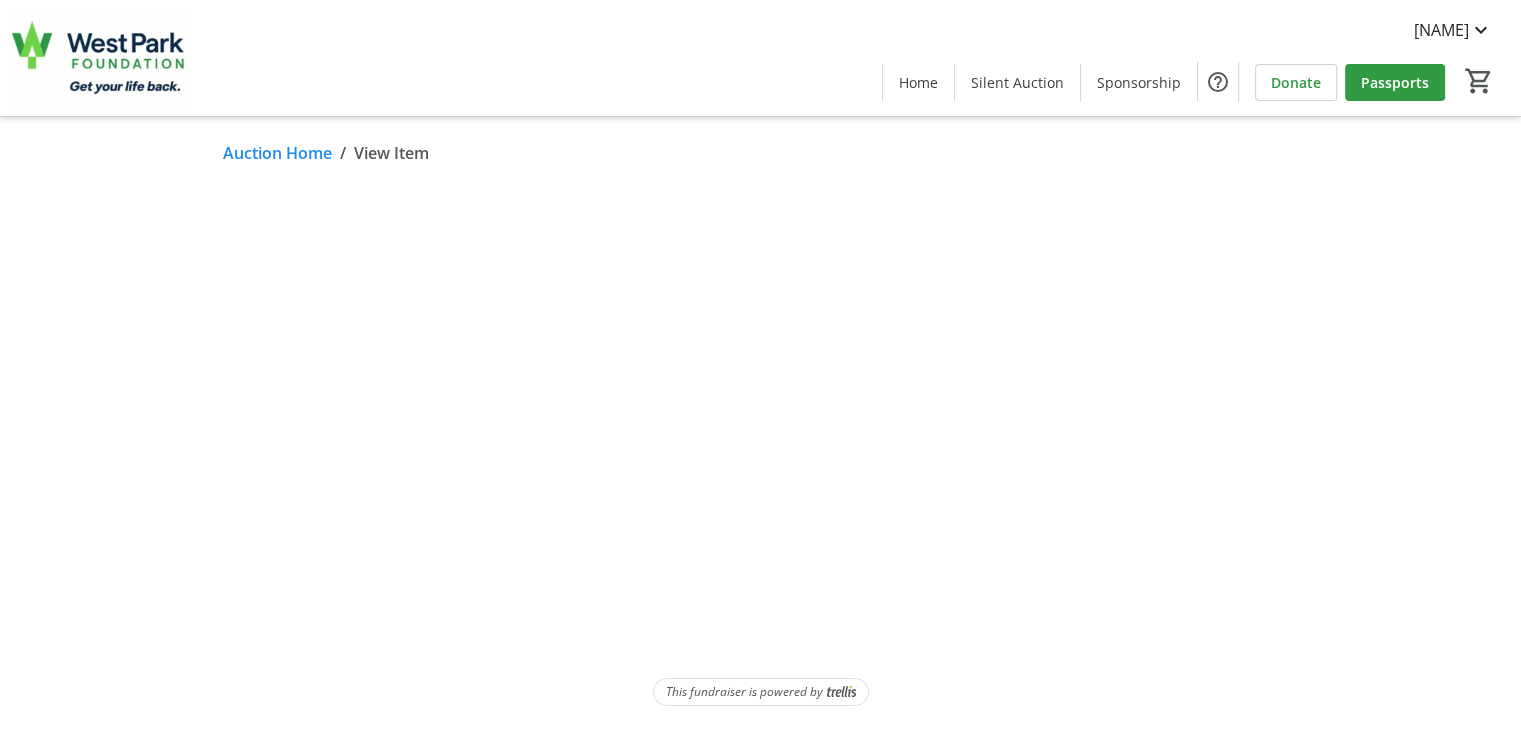 scroll, scrollTop: 0, scrollLeft: 0, axis: both 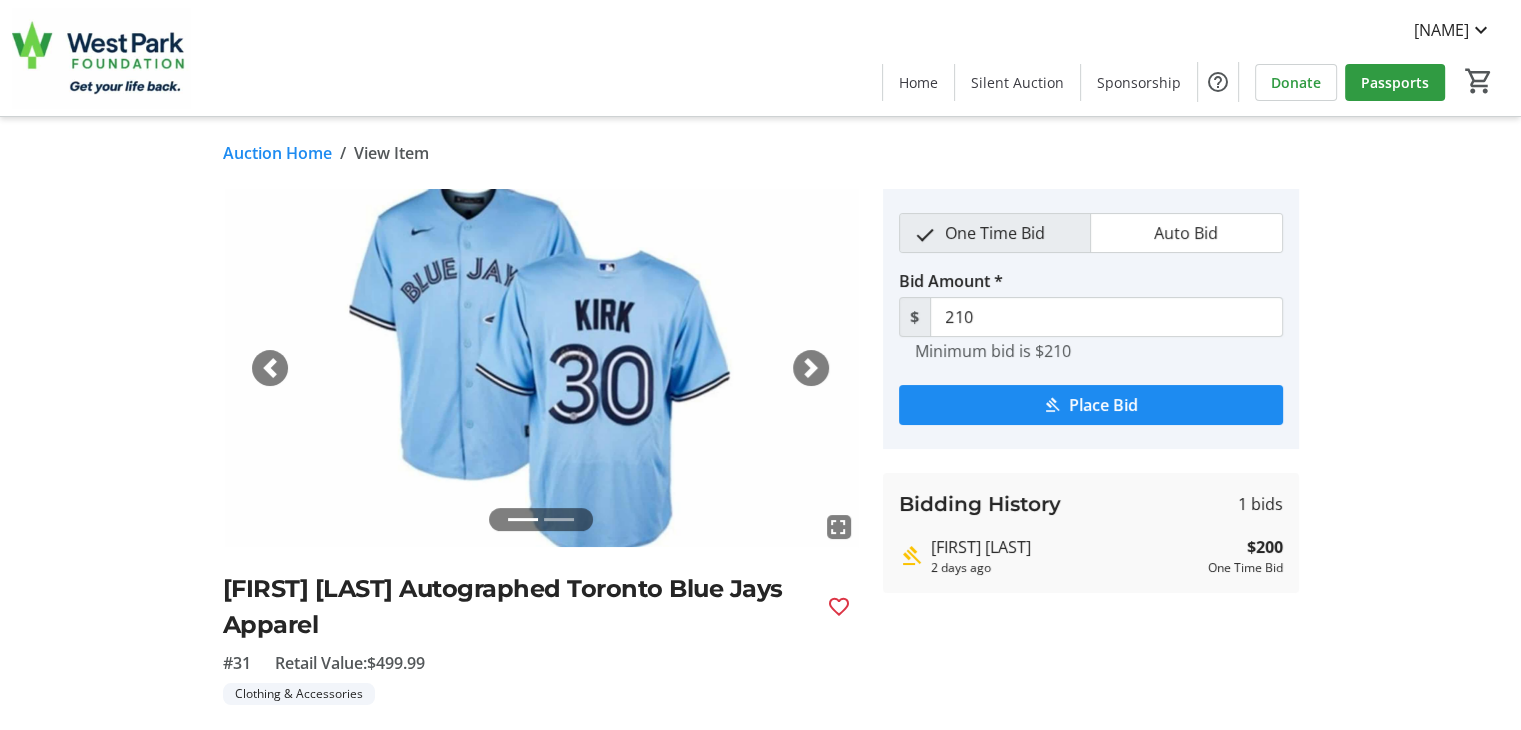 click on "Auction Home" 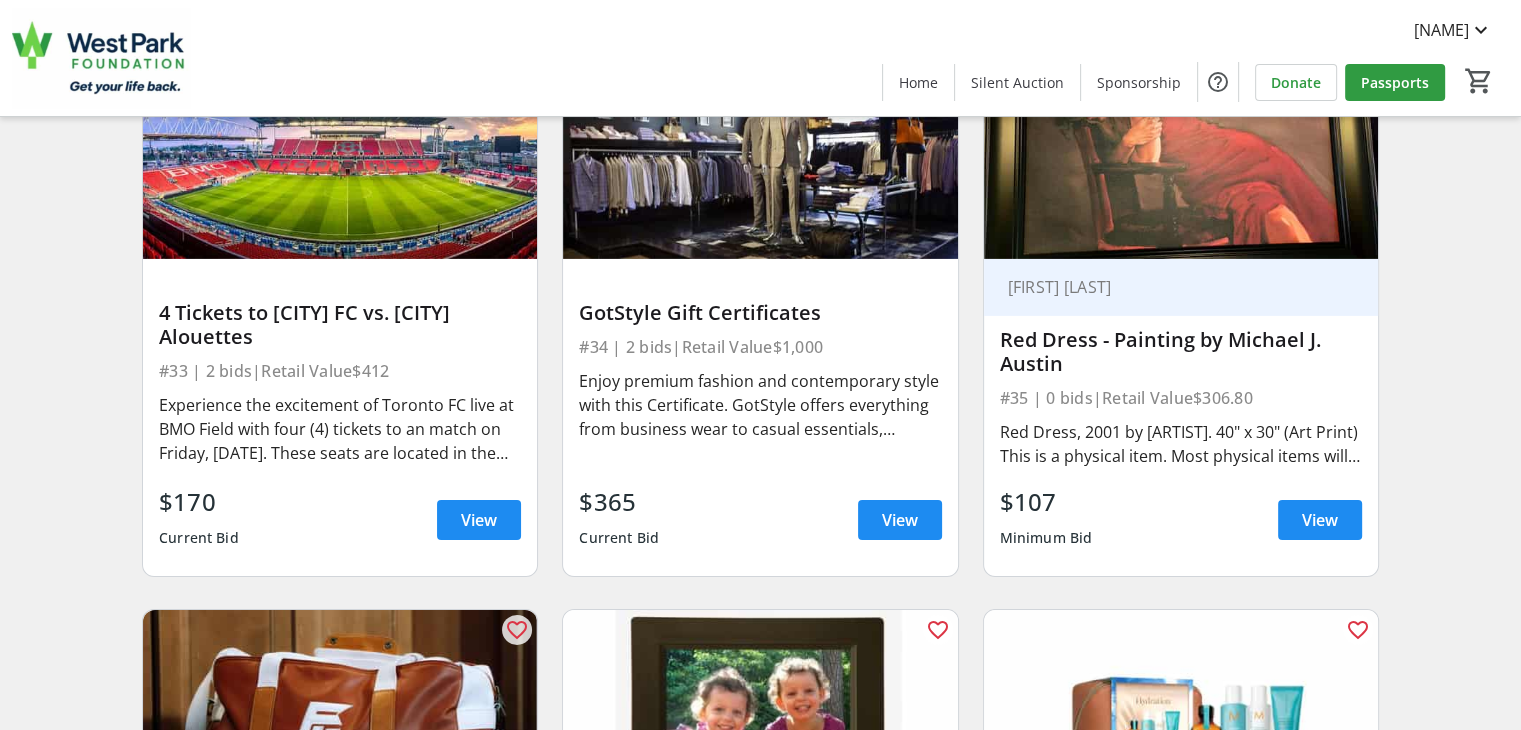 scroll, scrollTop: 6533, scrollLeft: 0, axis: vertical 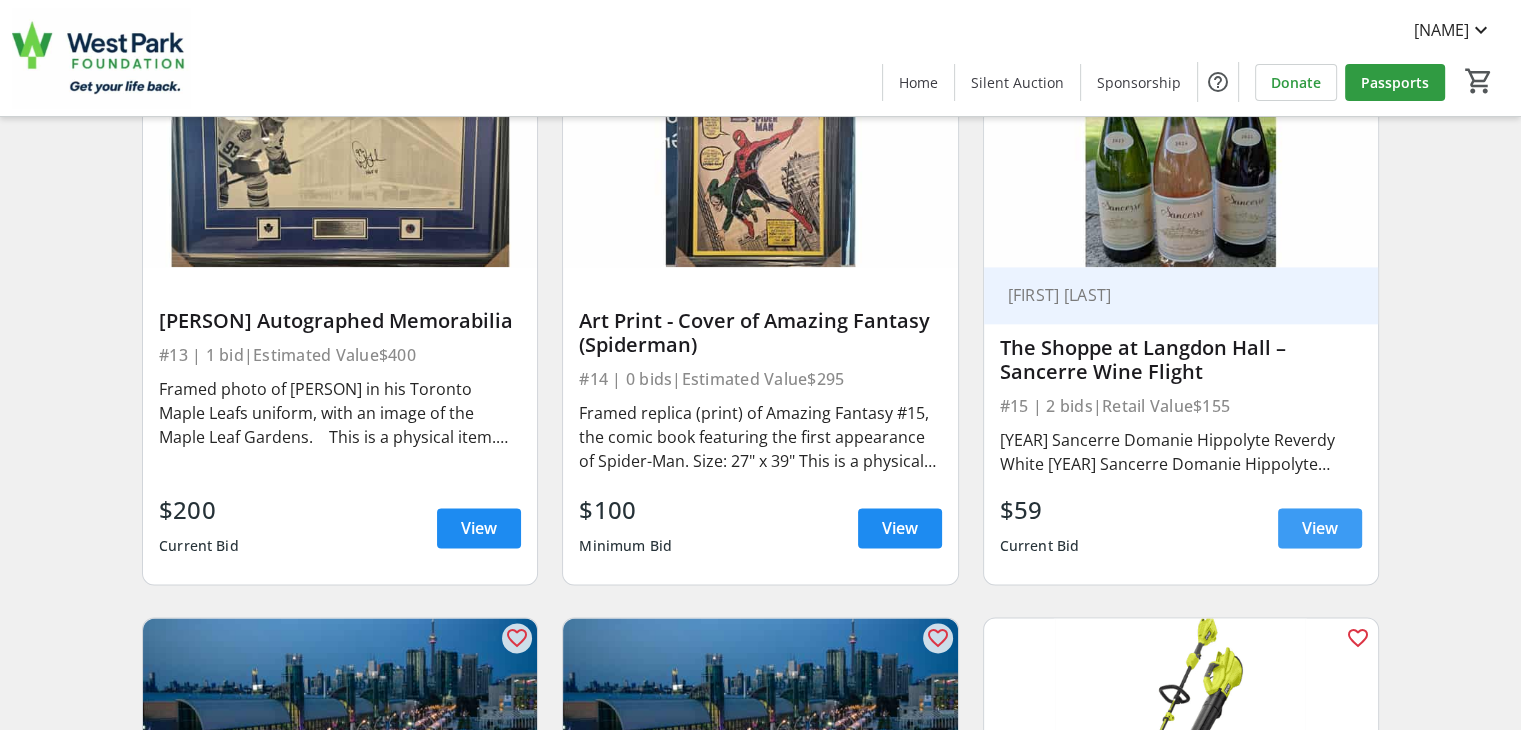 click on "View" at bounding box center [1320, 528] 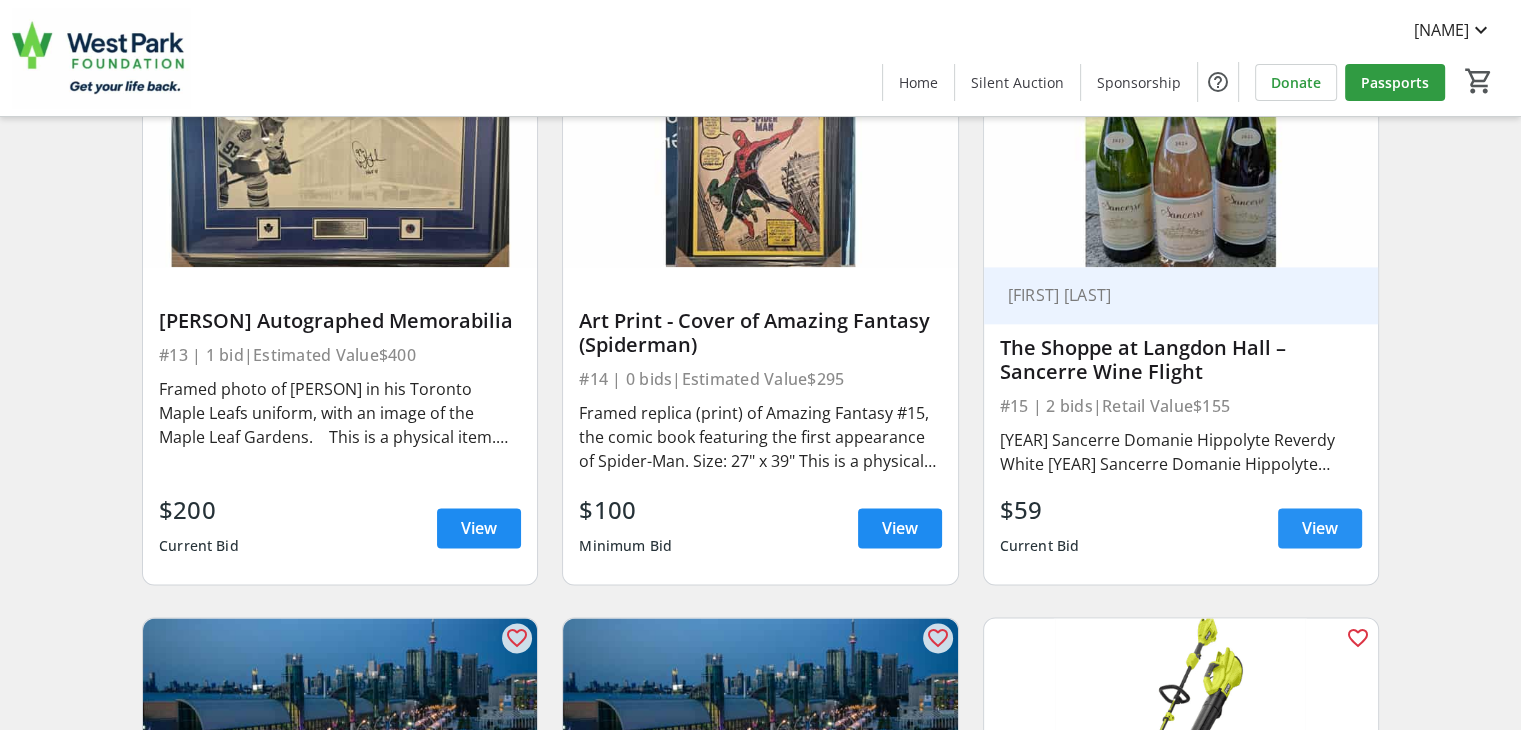 scroll, scrollTop: 0, scrollLeft: 0, axis: both 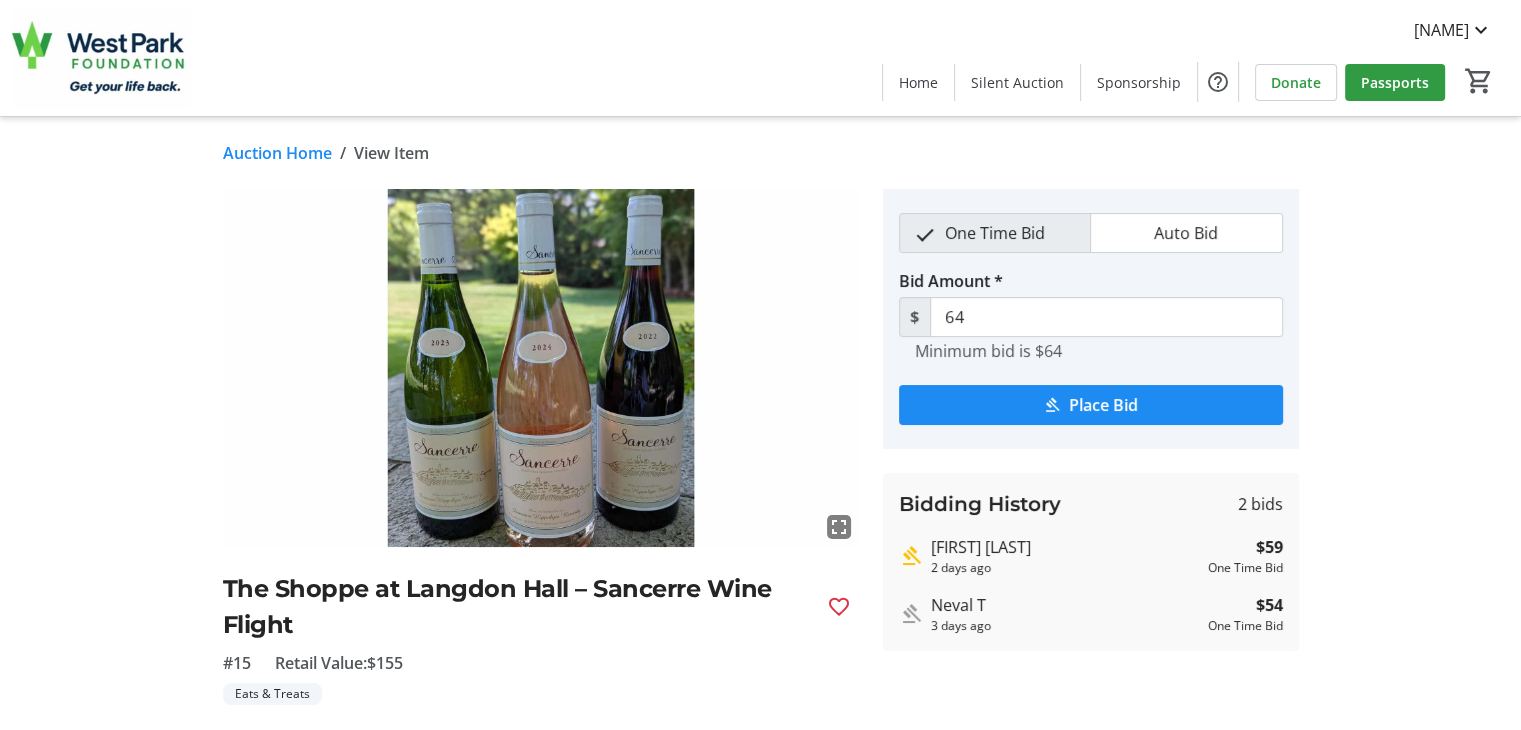 click on "Auction Home" 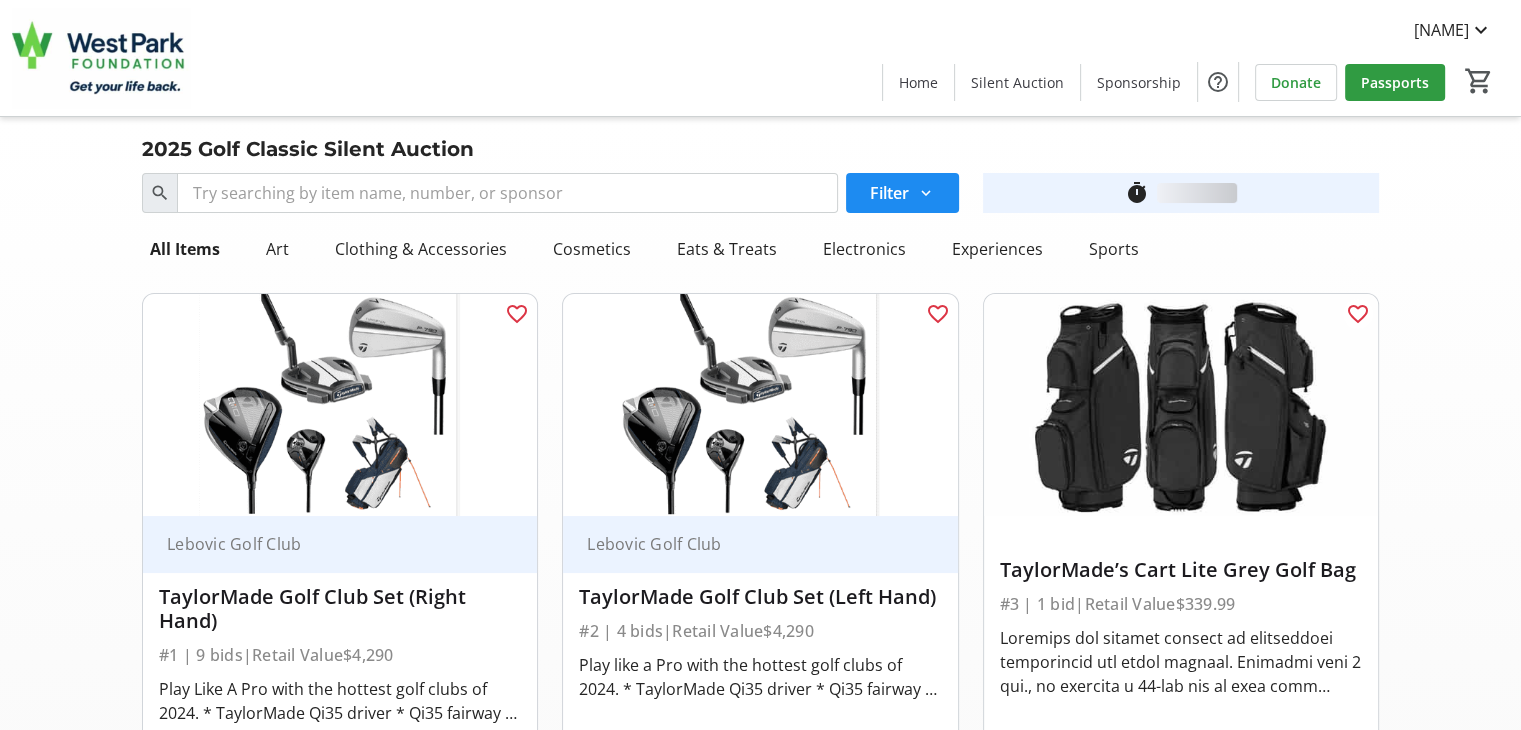 scroll, scrollTop: 2540, scrollLeft: 0, axis: vertical 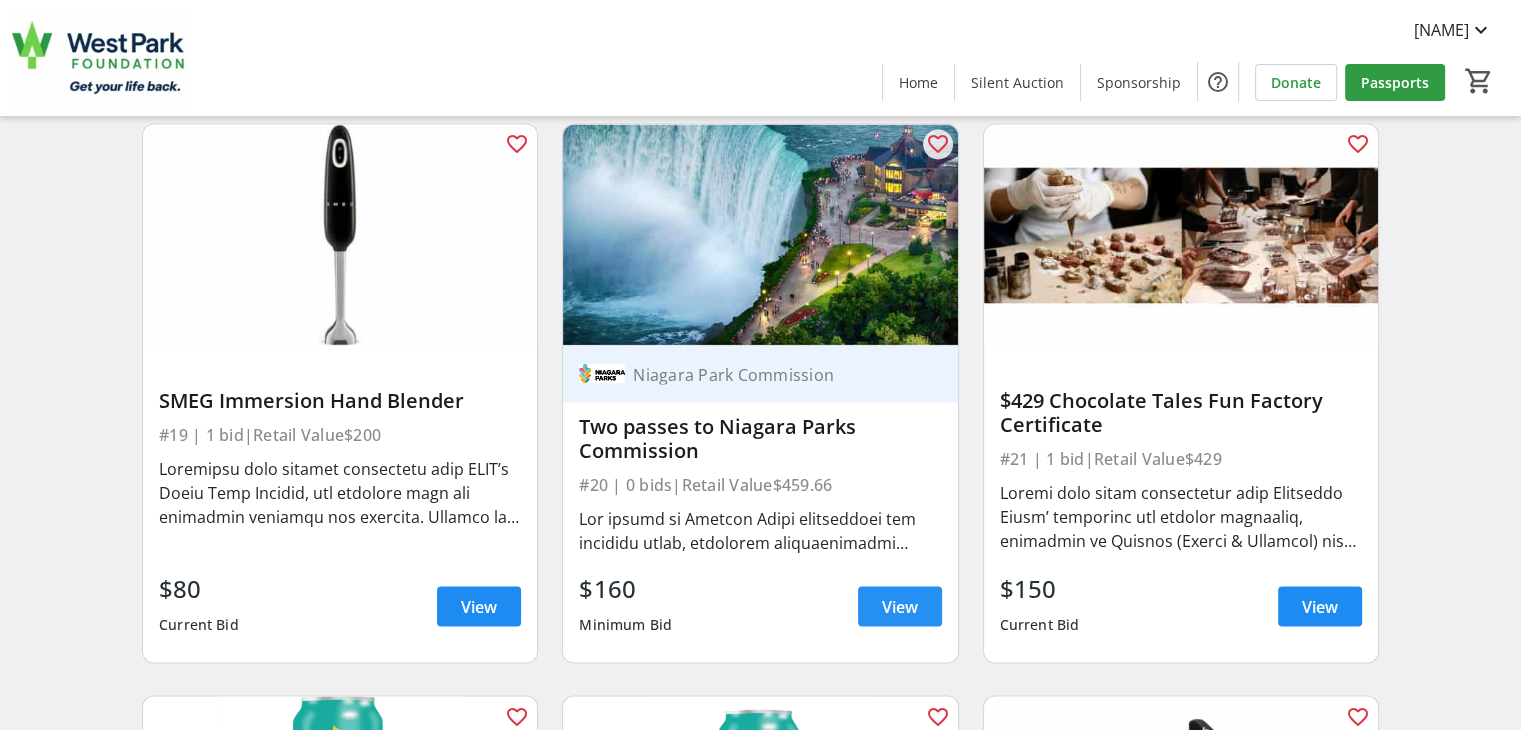 click on "View" at bounding box center [900, 606] 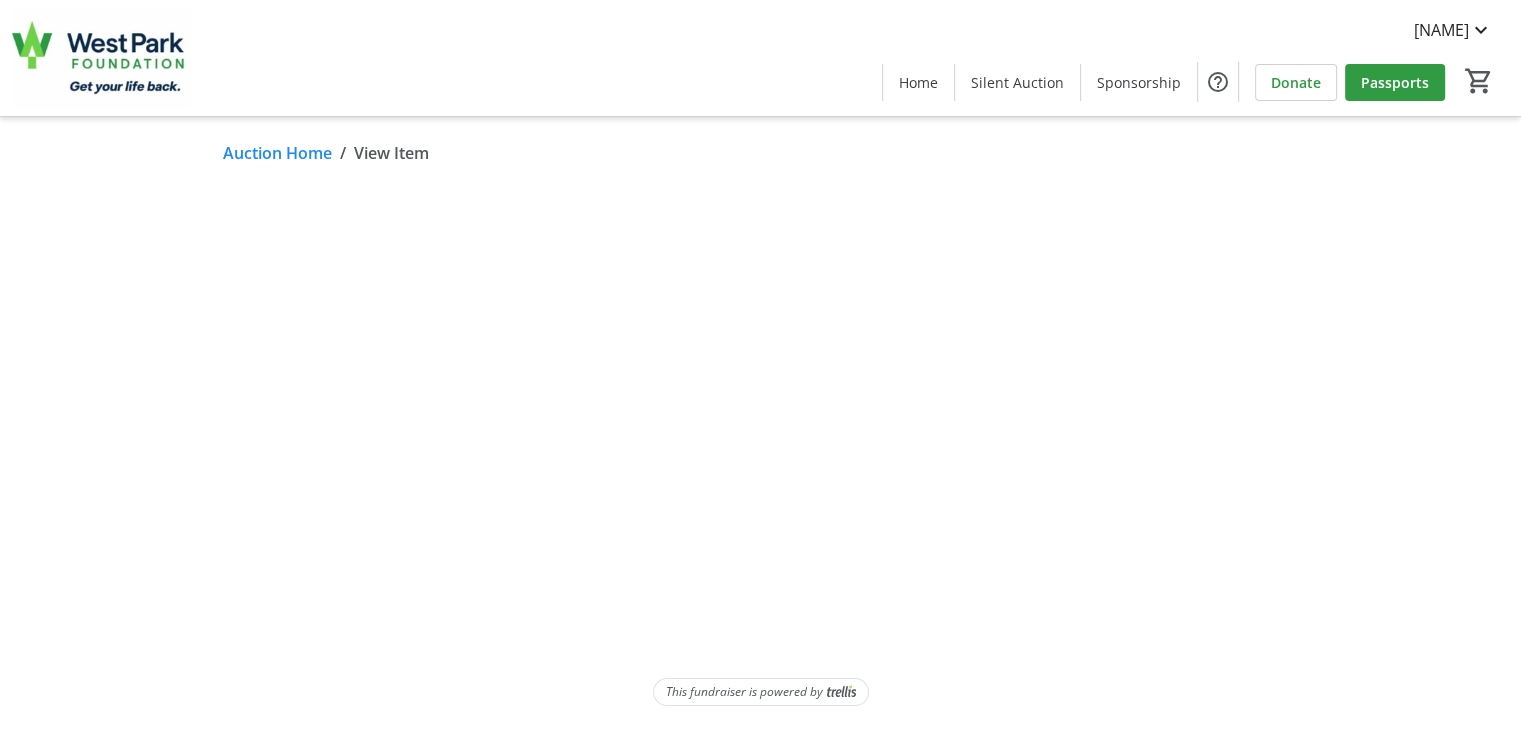 scroll, scrollTop: 0, scrollLeft: 0, axis: both 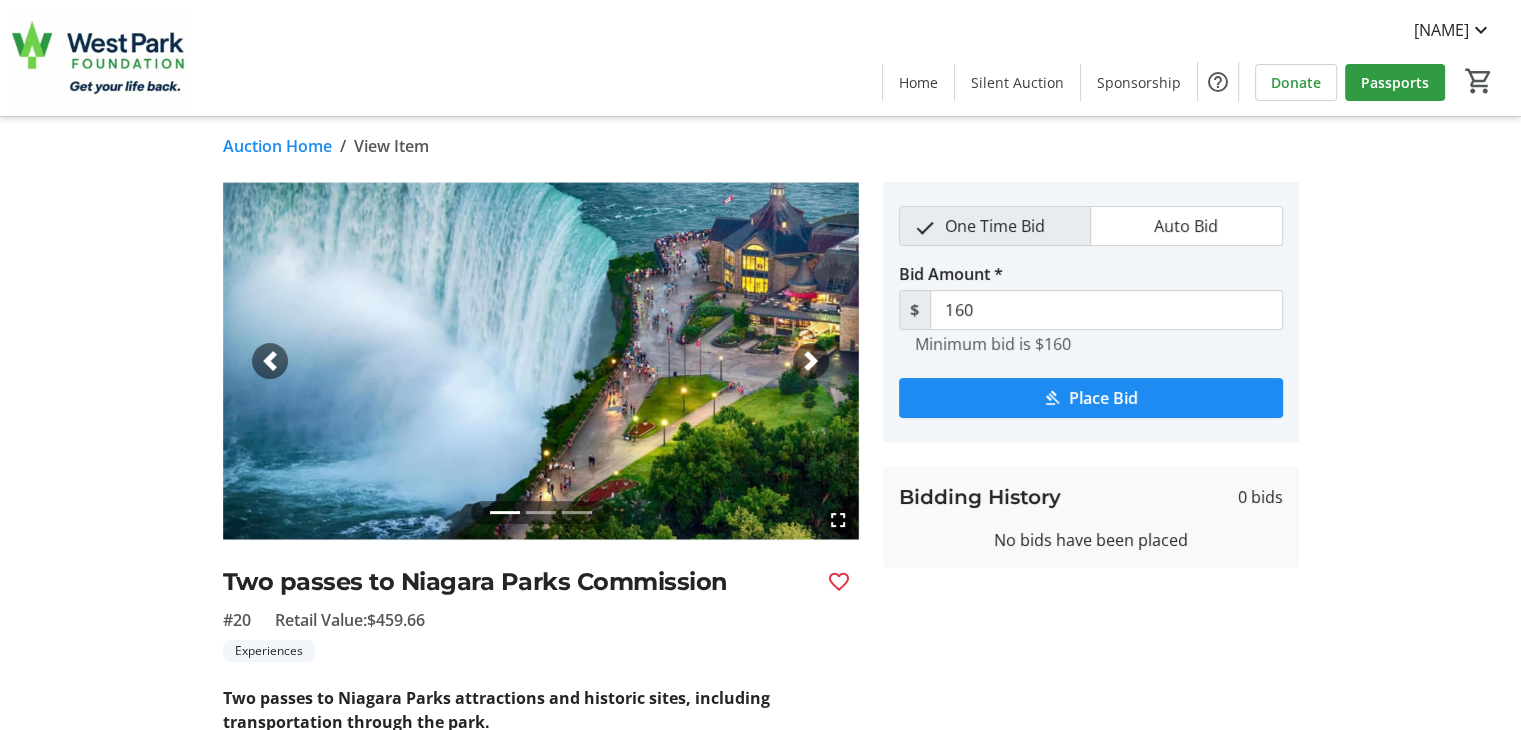 click on "Auction Home" 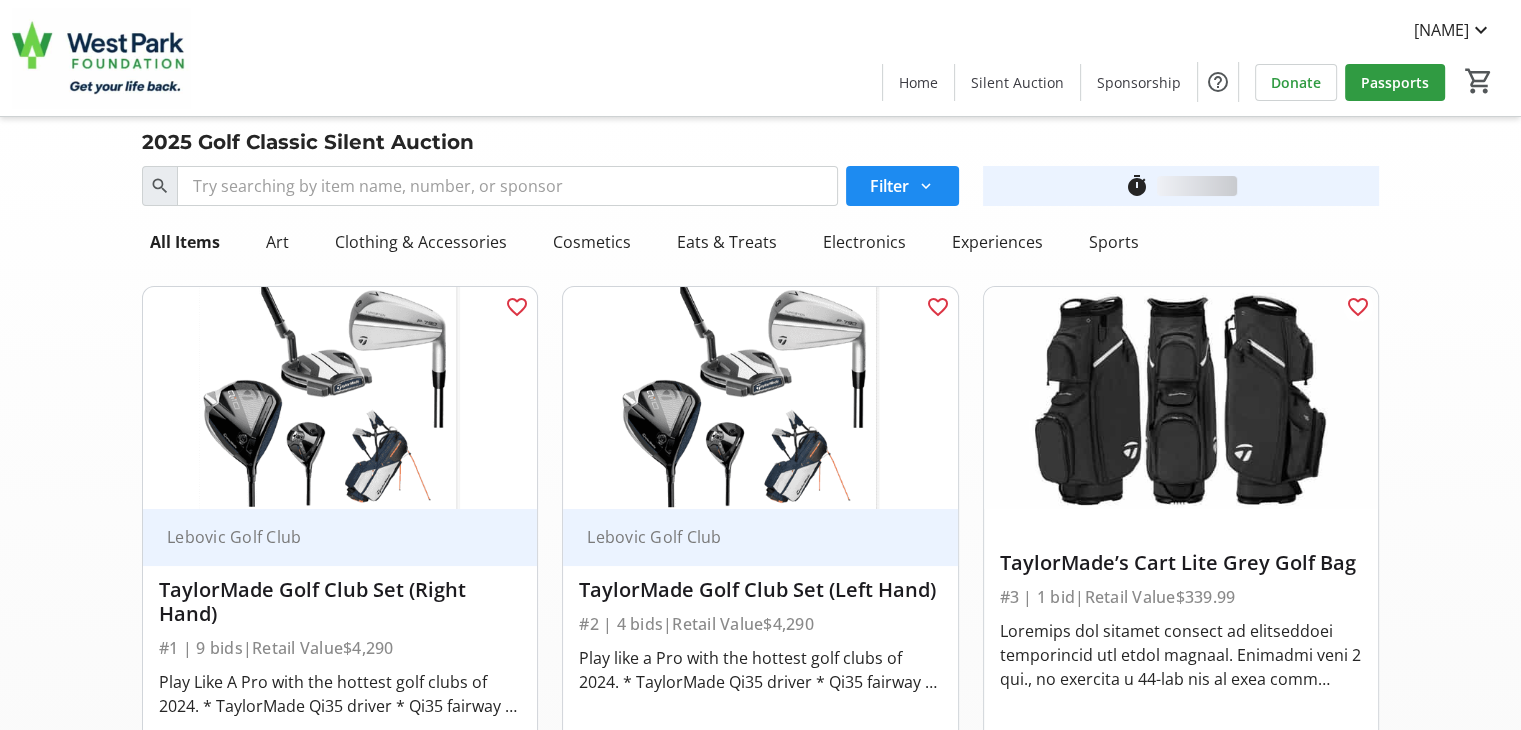 scroll, scrollTop: 3607, scrollLeft: 0, axis: vertical 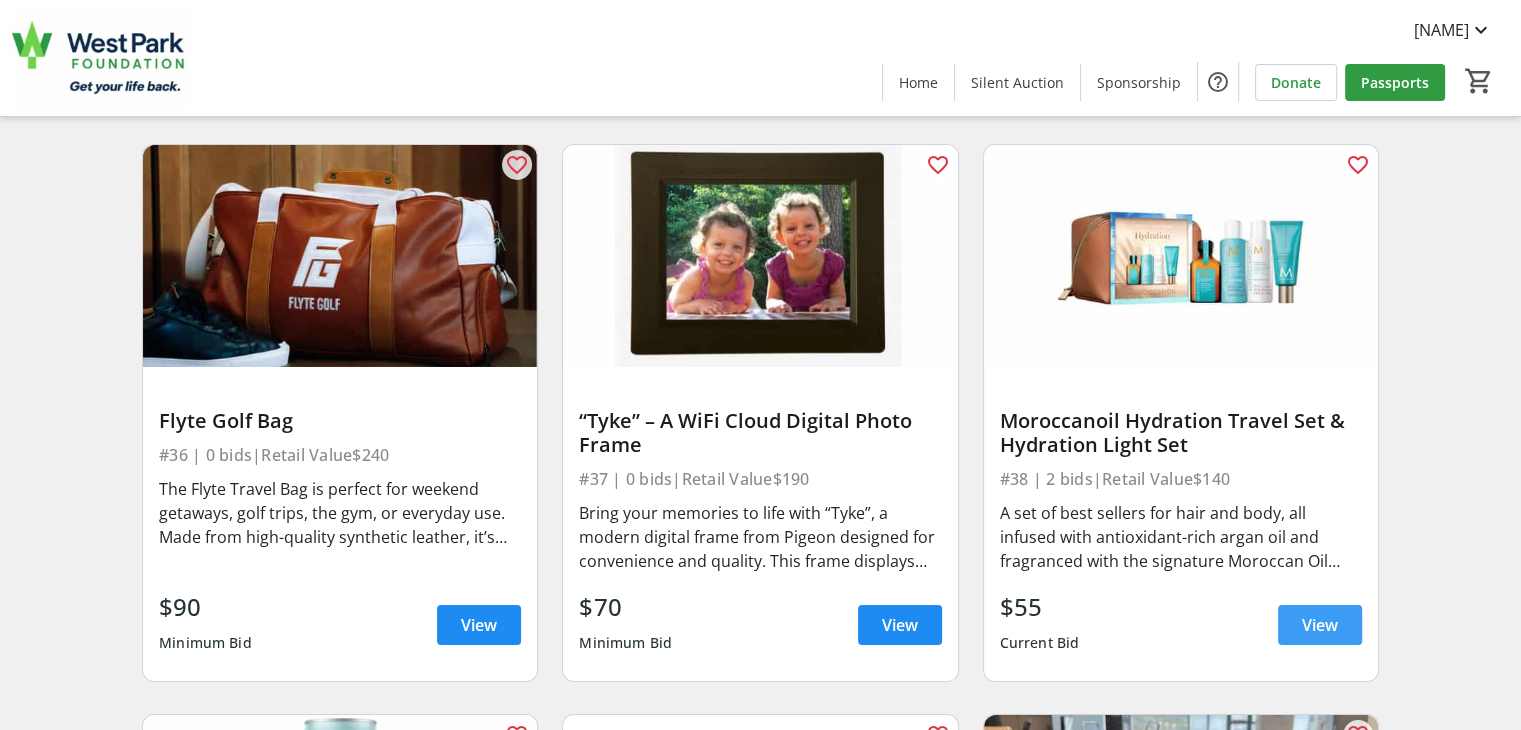 click on "View" at bounding box center [1320, 625] 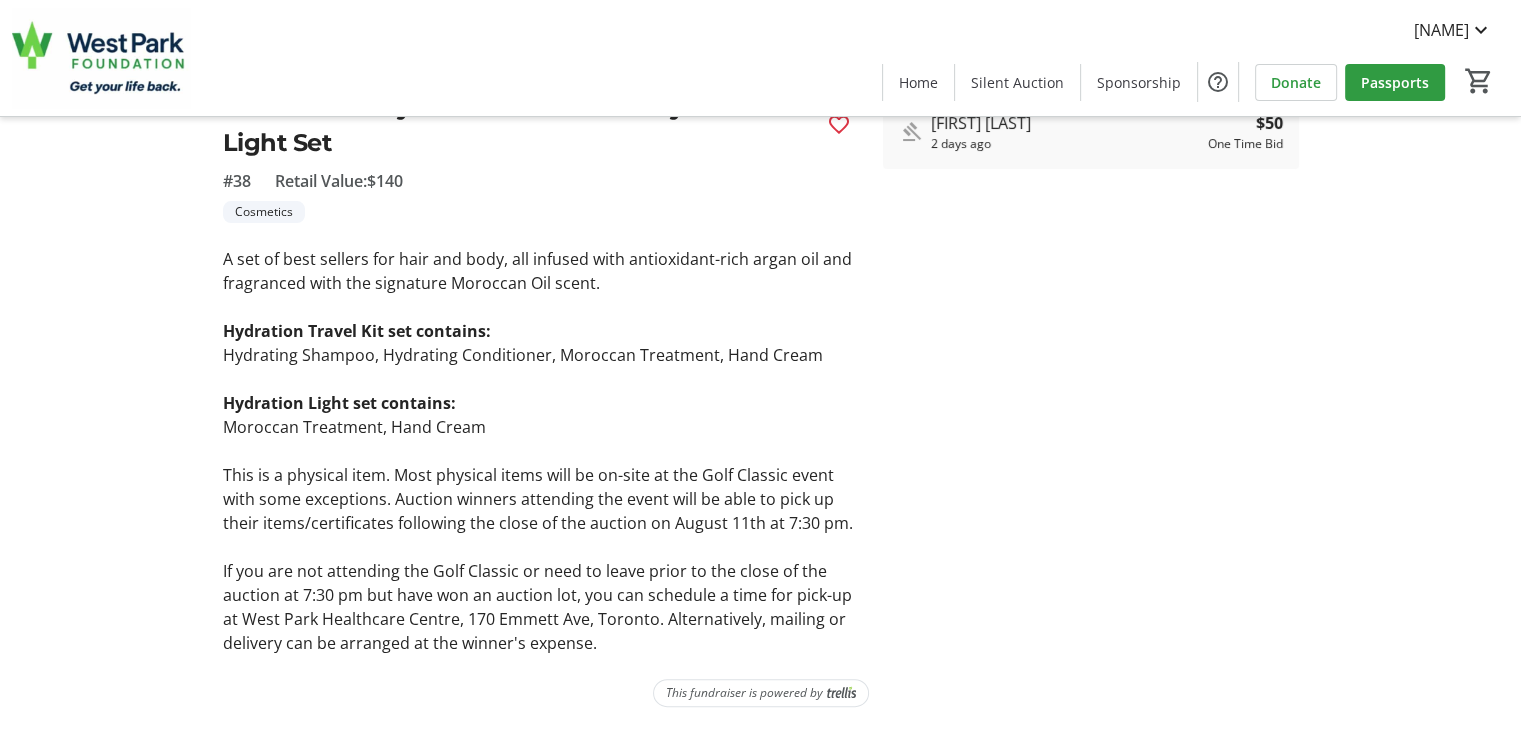 scroll, scrollTop: 0, scrollLeft: 0, axis: both 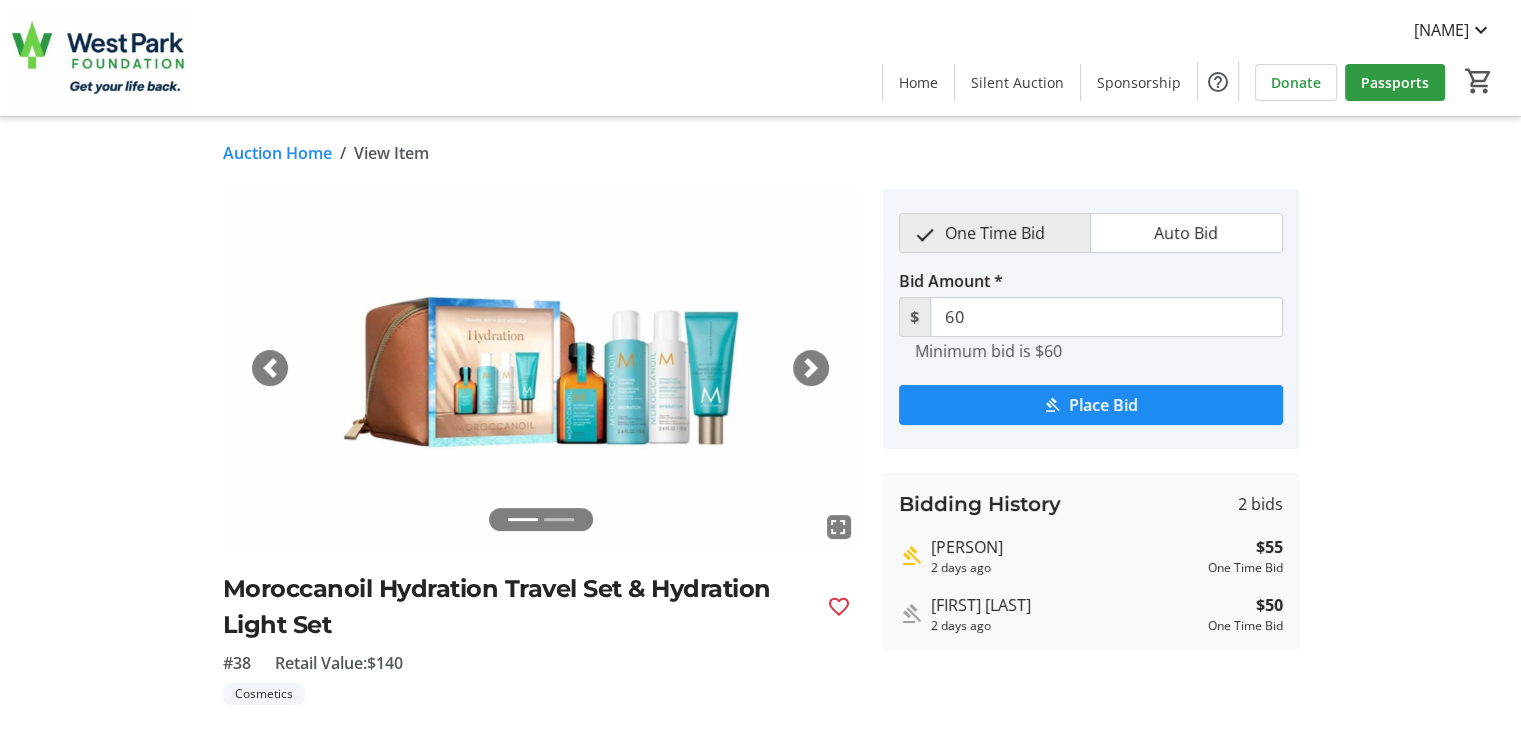 click on "Auction Home" 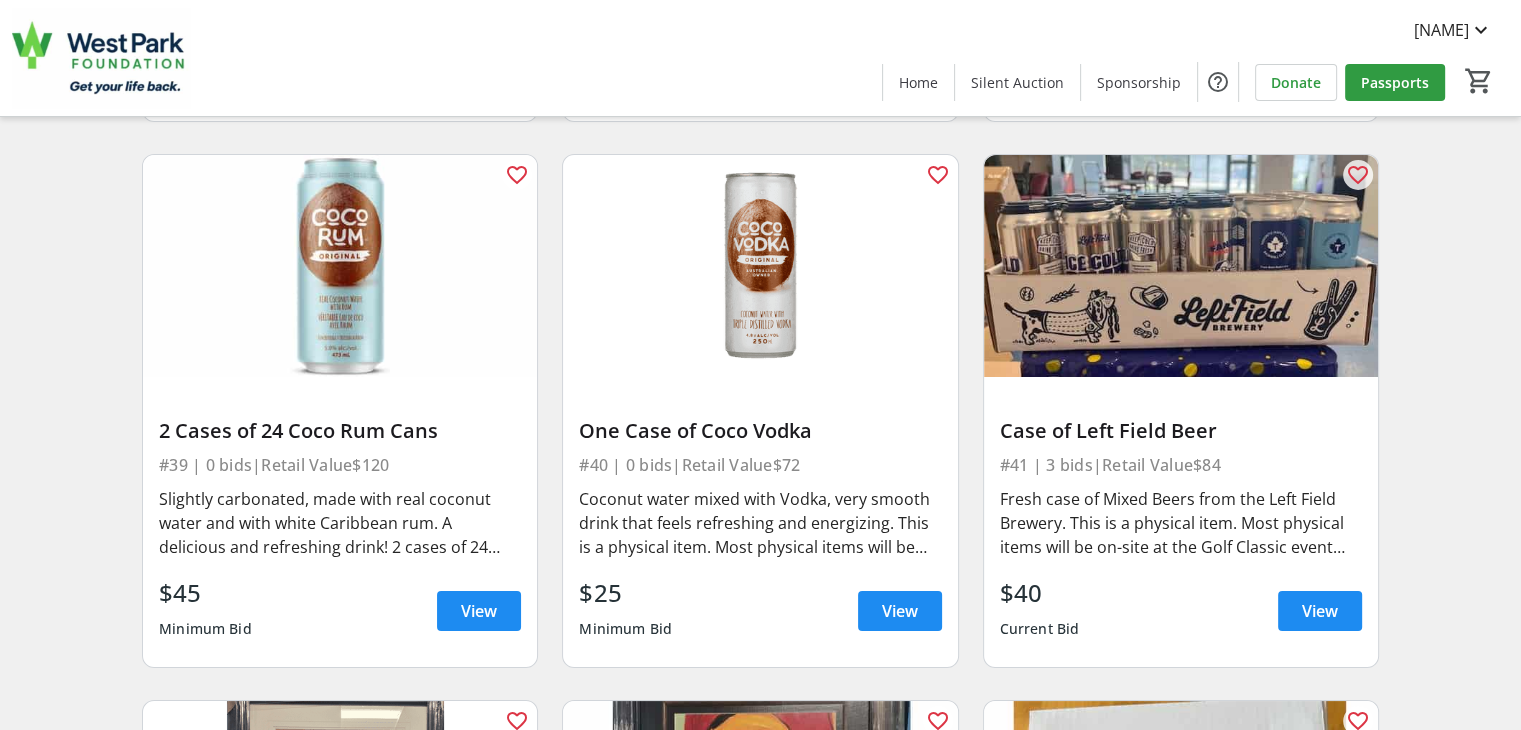 scroll, scrollTop: 7647, scrollLeft: 0, axis: vertical 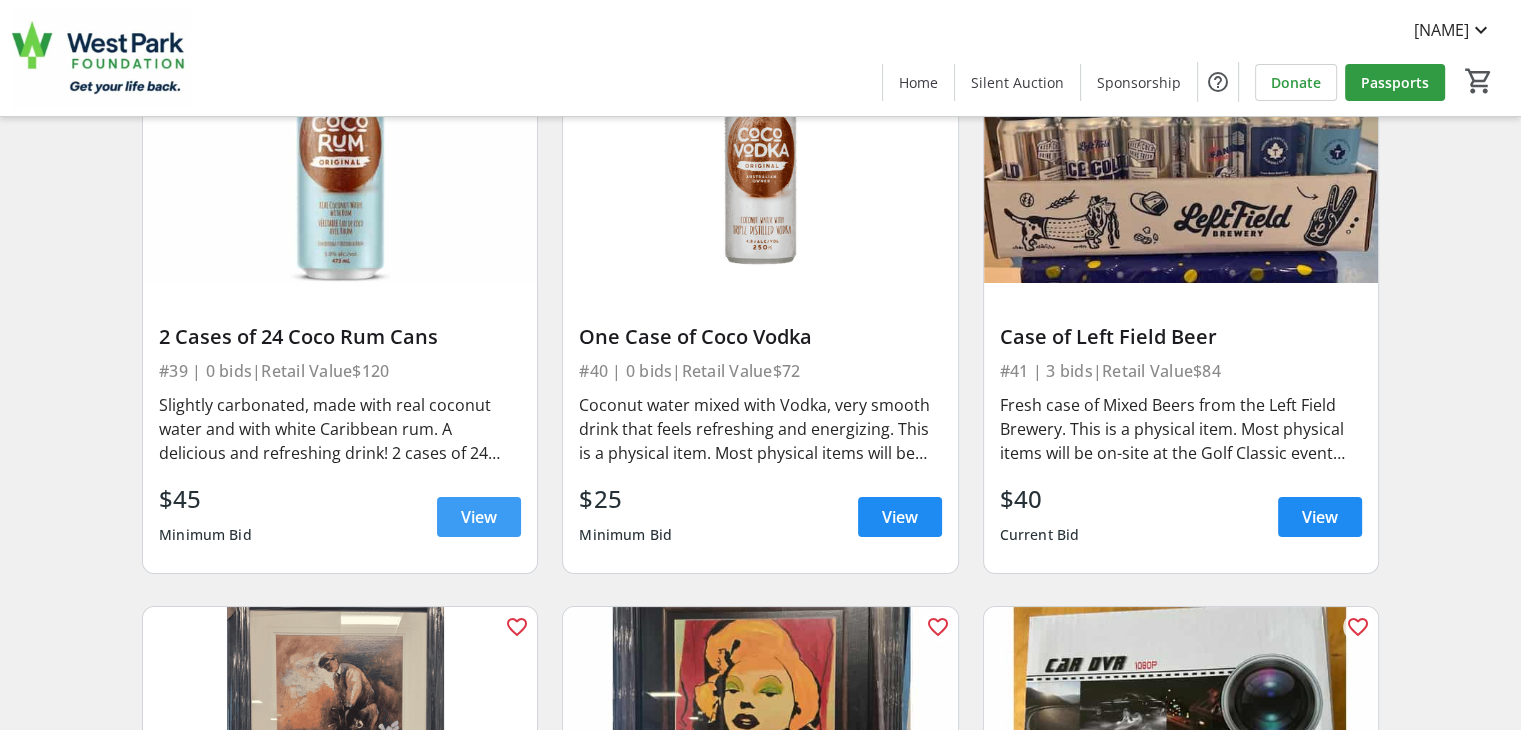 click on "View" at bounding box center (479, 517) 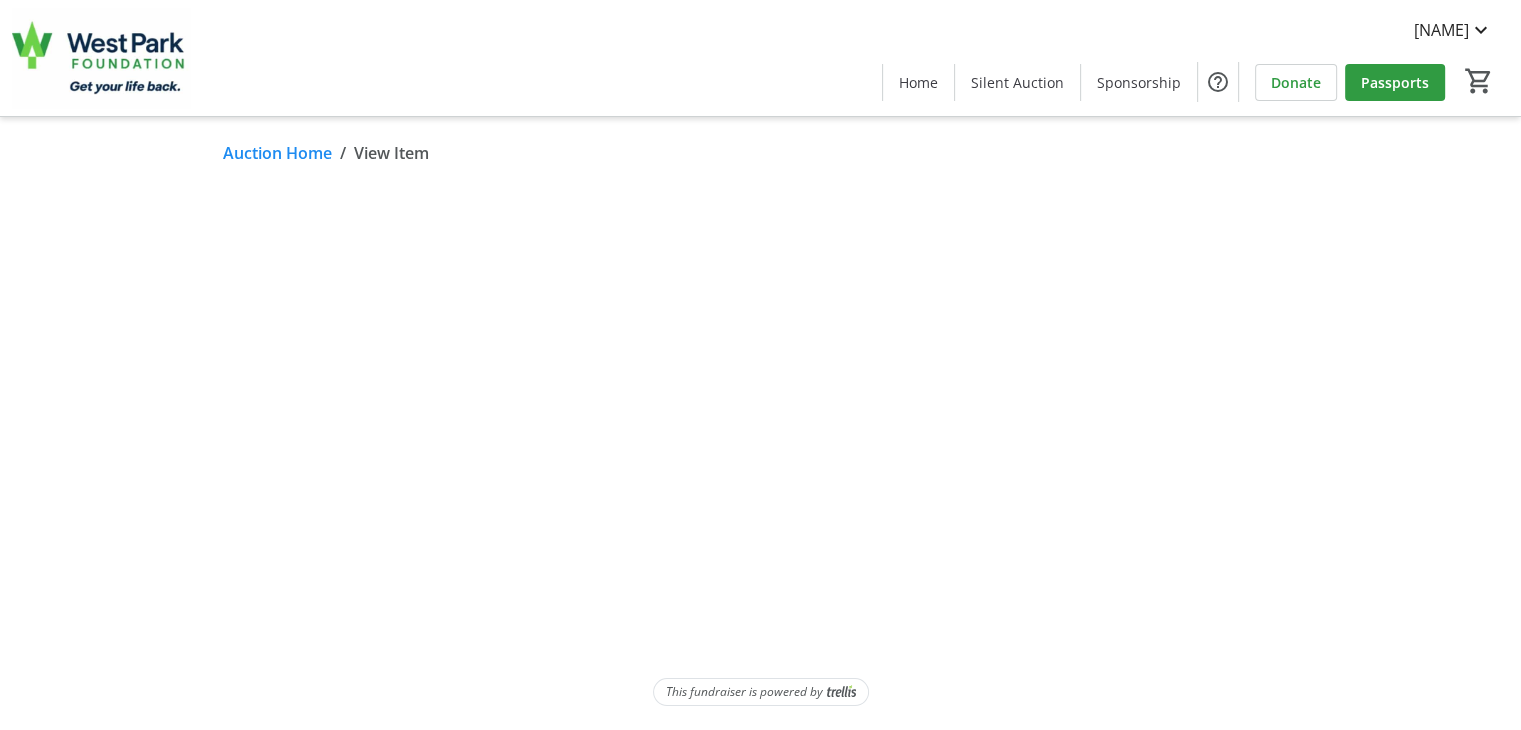 scroll, scrollTop: 0, scrollLeft: 0, axis: both 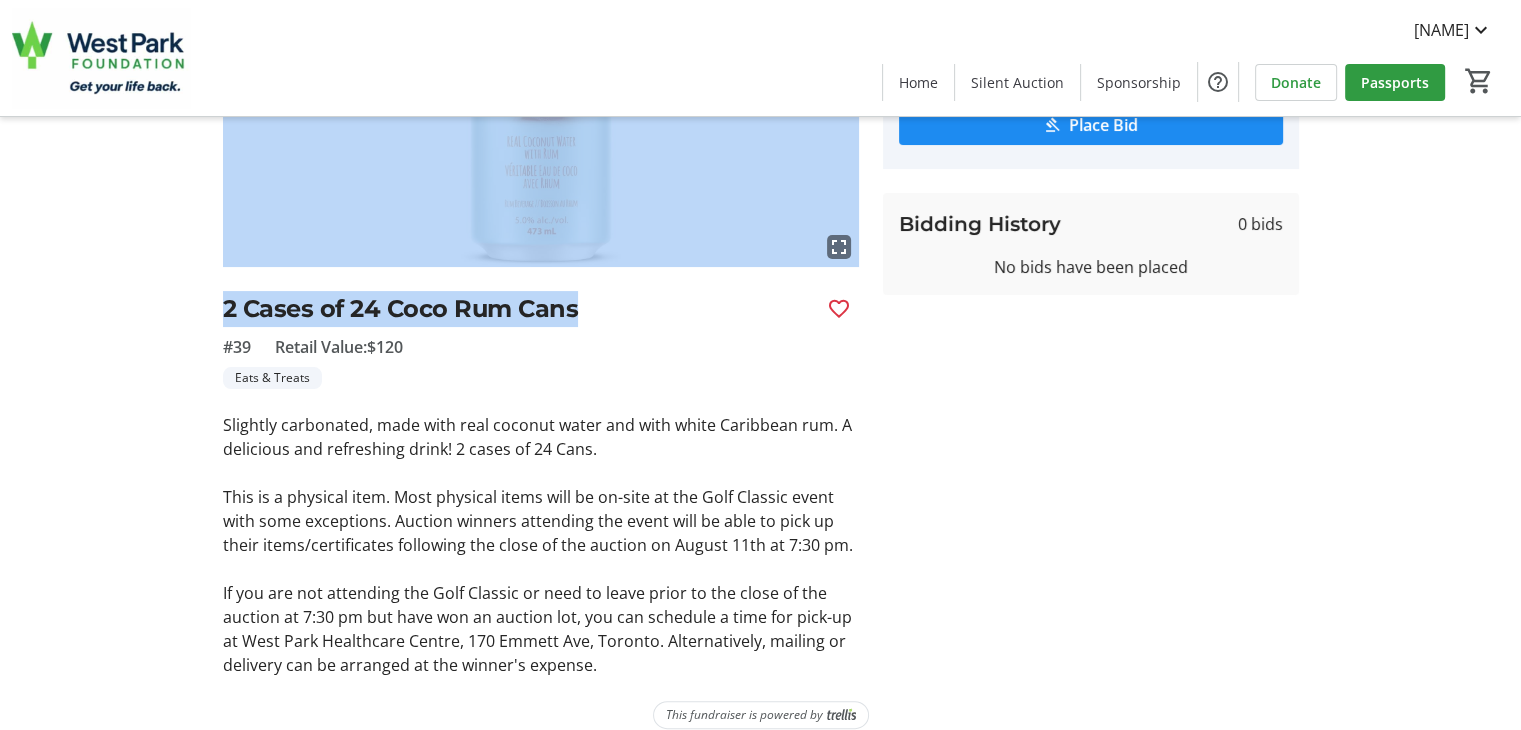 drag, startPoint x: 756, startPoint y: 285, endPoint x: 712, endPoint y: 233, distance: 68.117546 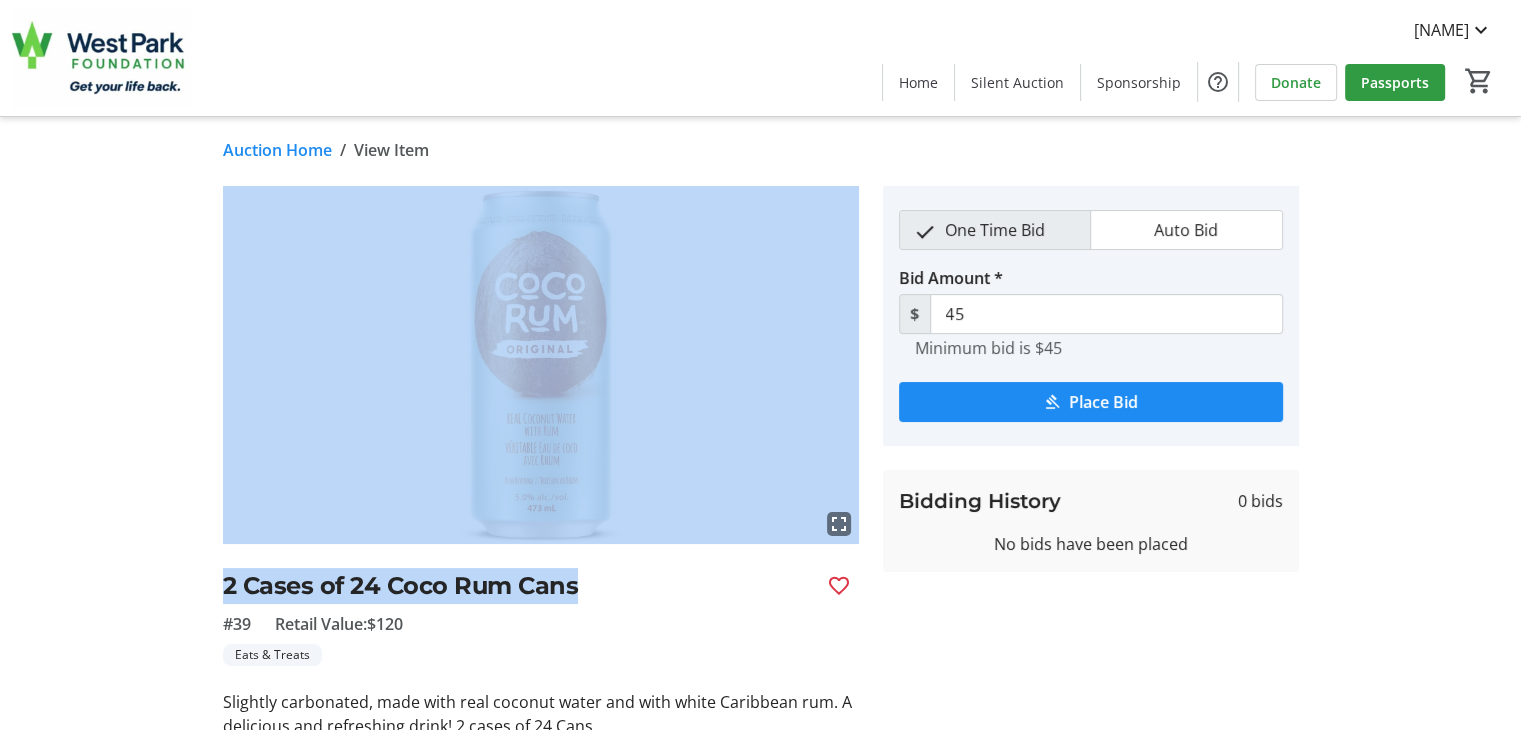 scroll, scrollTop: 0, scrollLeft: 0, axis: both 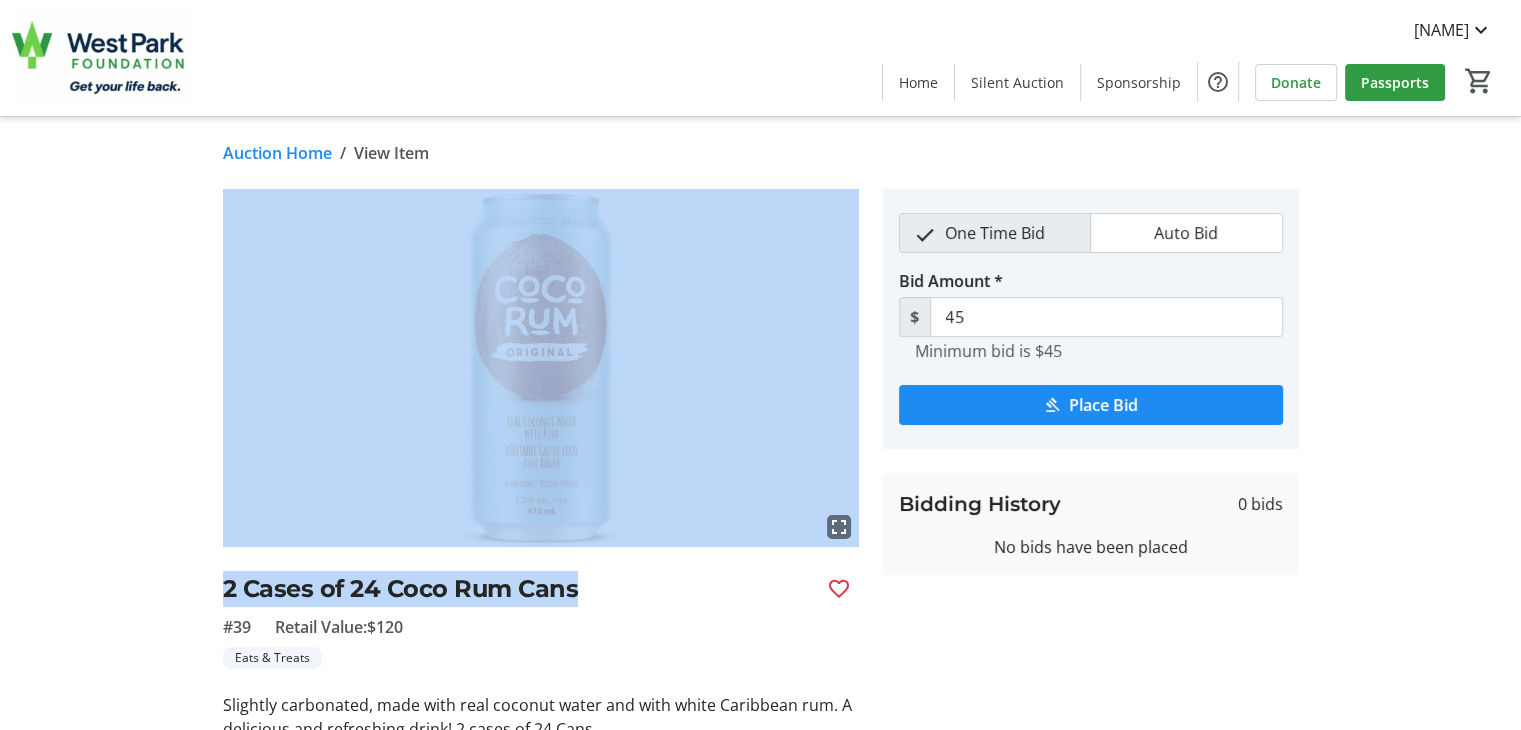 click at bounding box center (541, 368) 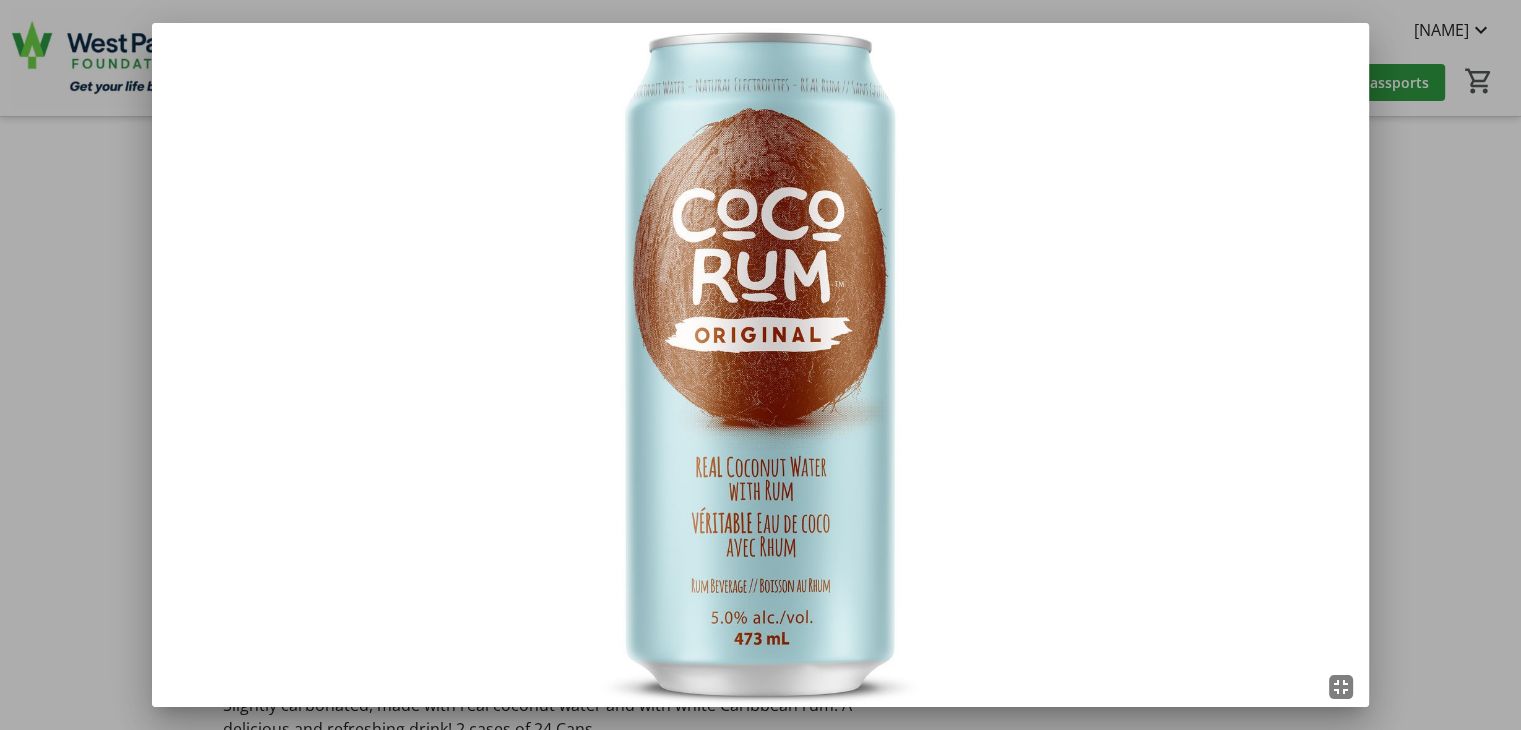 click at bounding box center [760, 365] 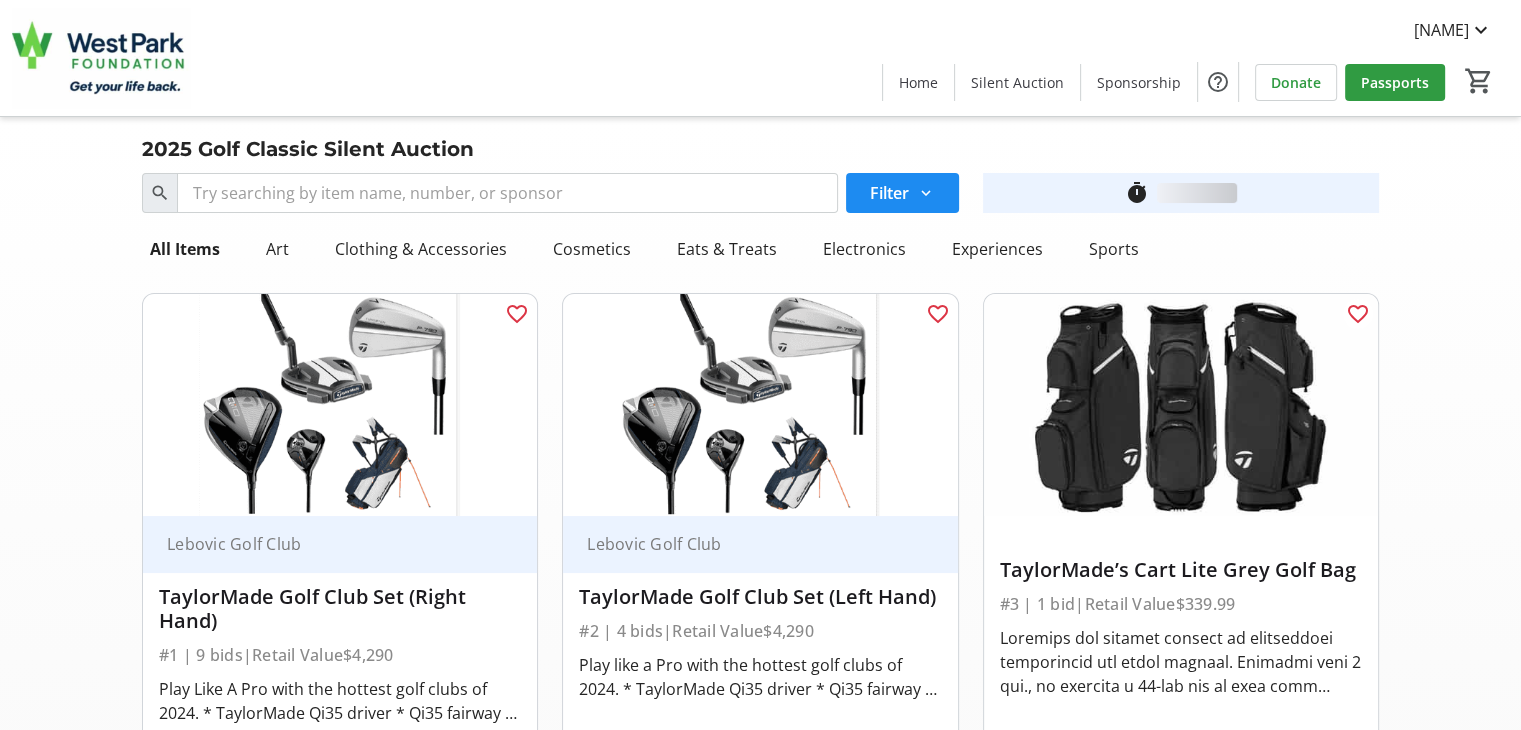 scroll, scrollTop: 7647, scrollLeft: 0, axis: vertical 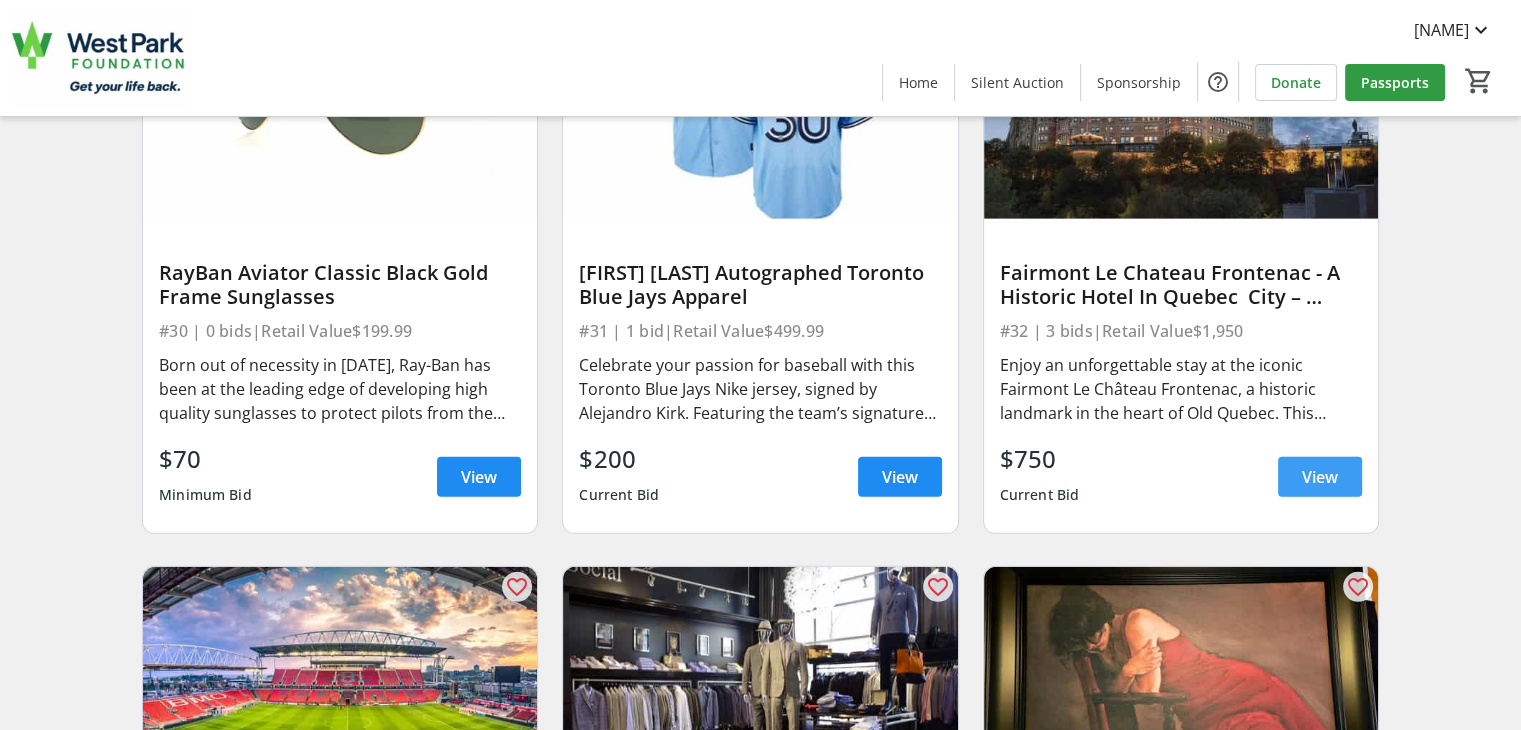 click on "View" at bounding box center (1320, 477) 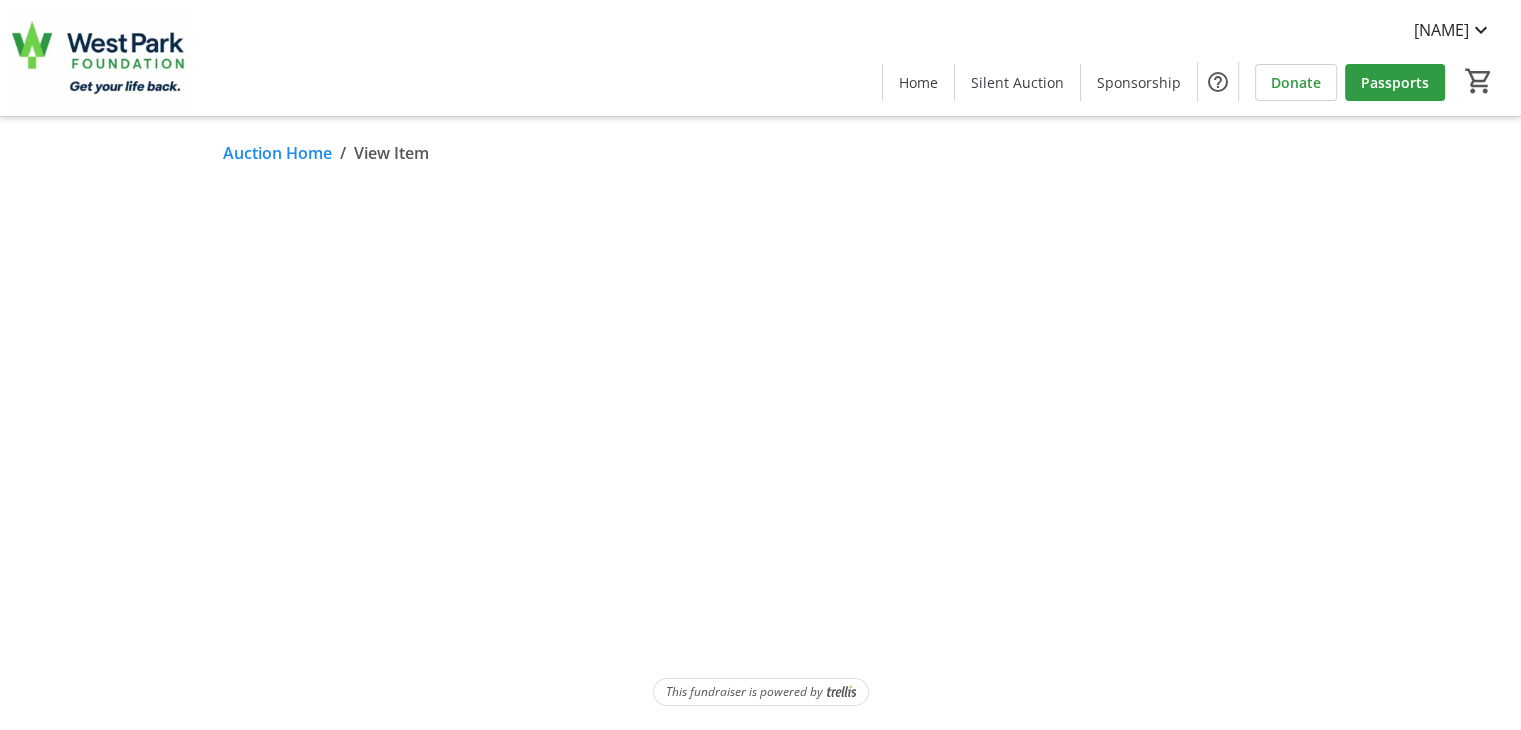 scroll, scrollTop: 0, scrollLeft: 0, axis: both 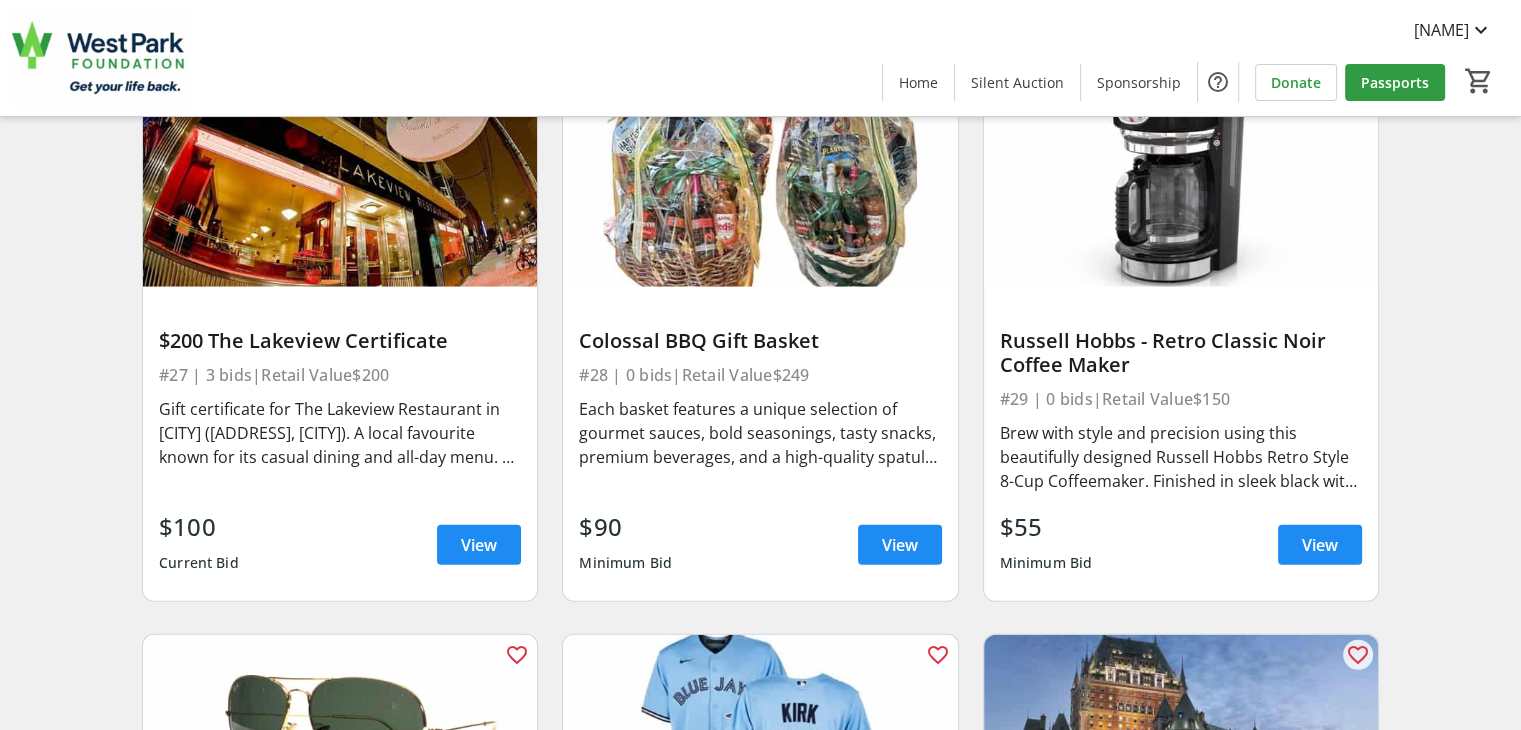 click on "Brew with style and precision using this beautifully designed Russell Hobbs Retro Style 8-Cup Coffeemaker. Finished in sleek black with premium stainless steel accents. This is a physical item. Most physical items will be on-site at the Golf Classic event with some exceptions. Auction winners attending the event will be able to pick up their items/certificates following the close of the auction on [DATE] at [TIME]. If you are not attending the Golf Classic or need to leave prior to the close of the auction at [TIME] but have won an auction lot, you can schedule a time for pick-up at [LOCATION], [ADDRESS], [CITY]. Alternatively, mailing or delivery can be arranged at the winner's expense." at bounding box center (1181, 457) 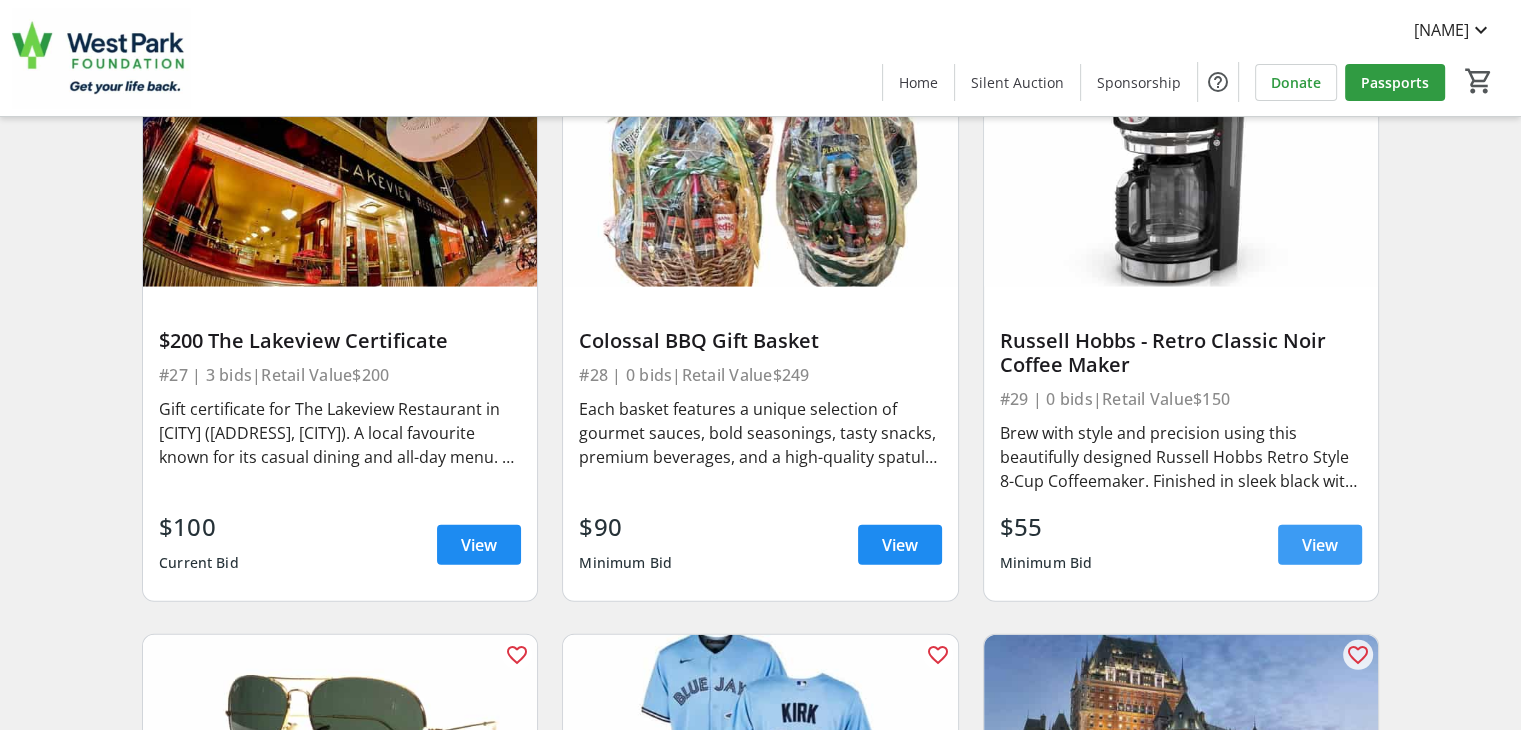 click at bounding box center [1320, 545] 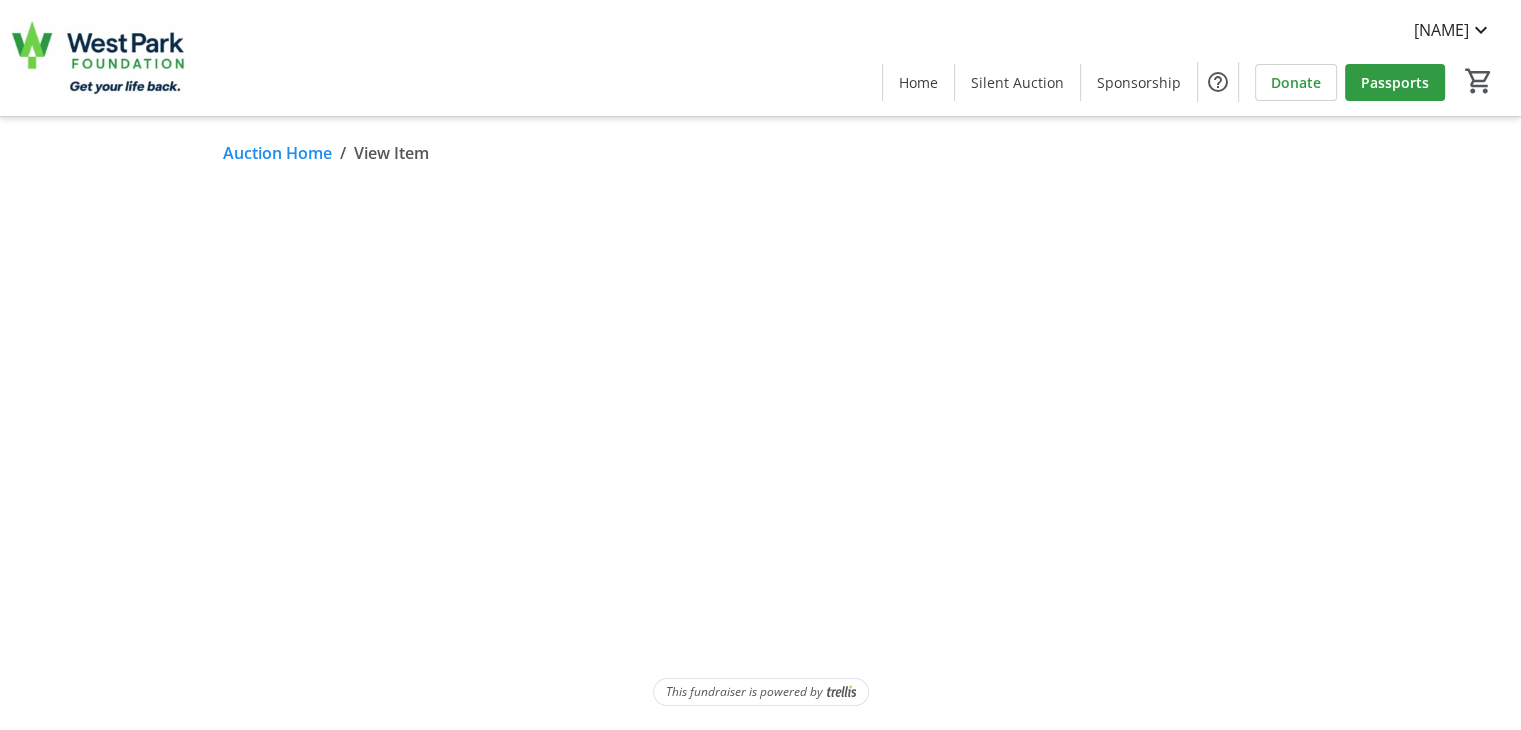scroll, scrollTop: 0, scrollLeft: 0, axis: both 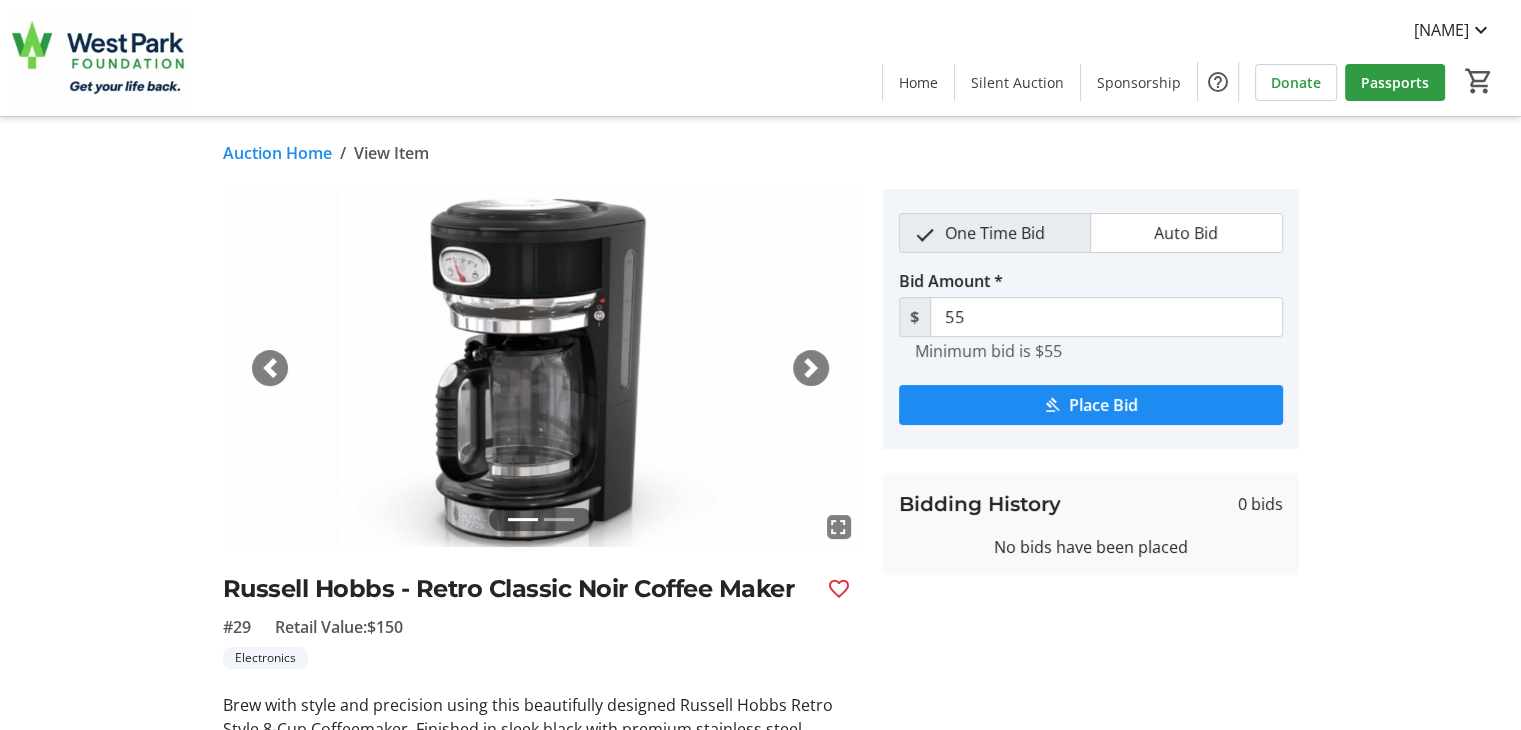 click at bounding box center [811, 368] 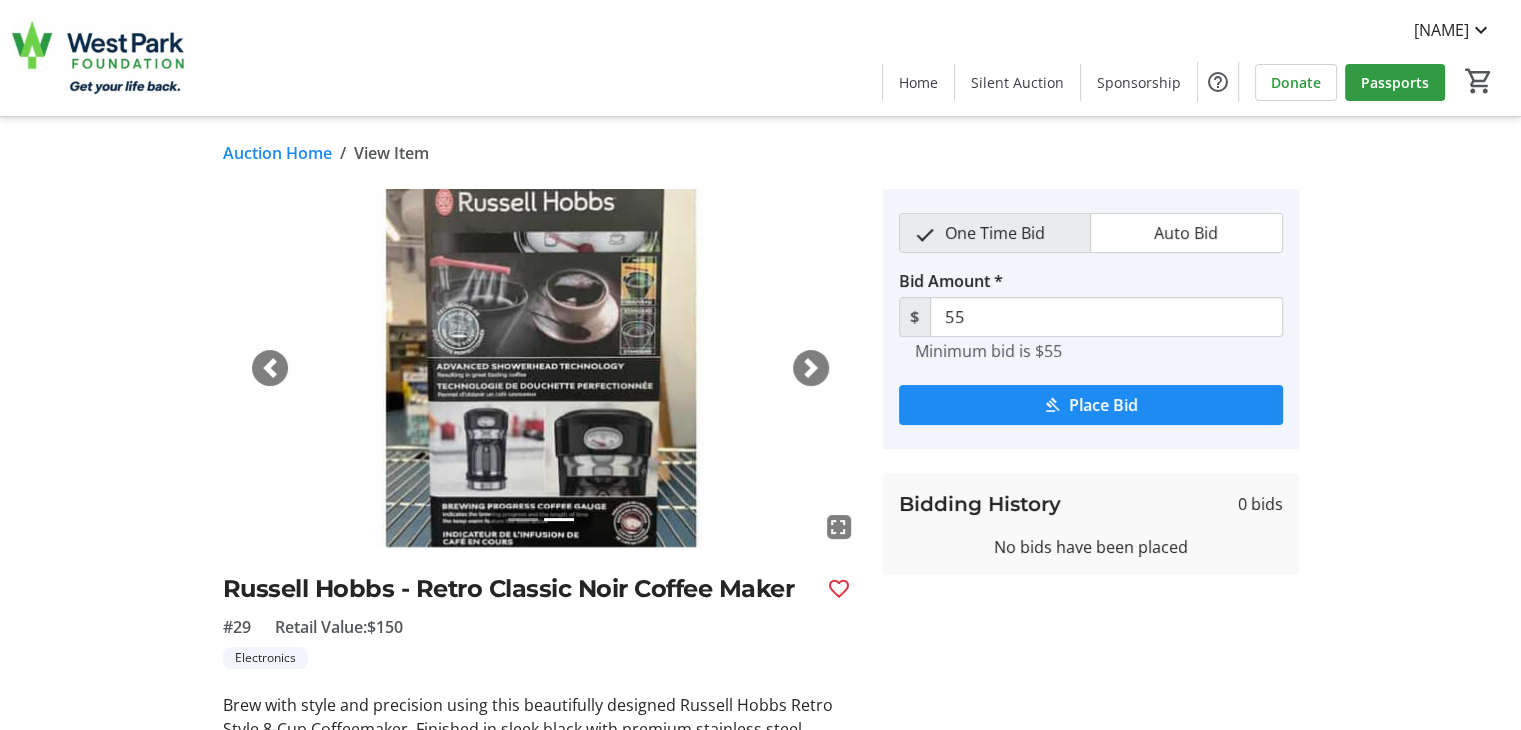 click at bounding box center [811, 368] 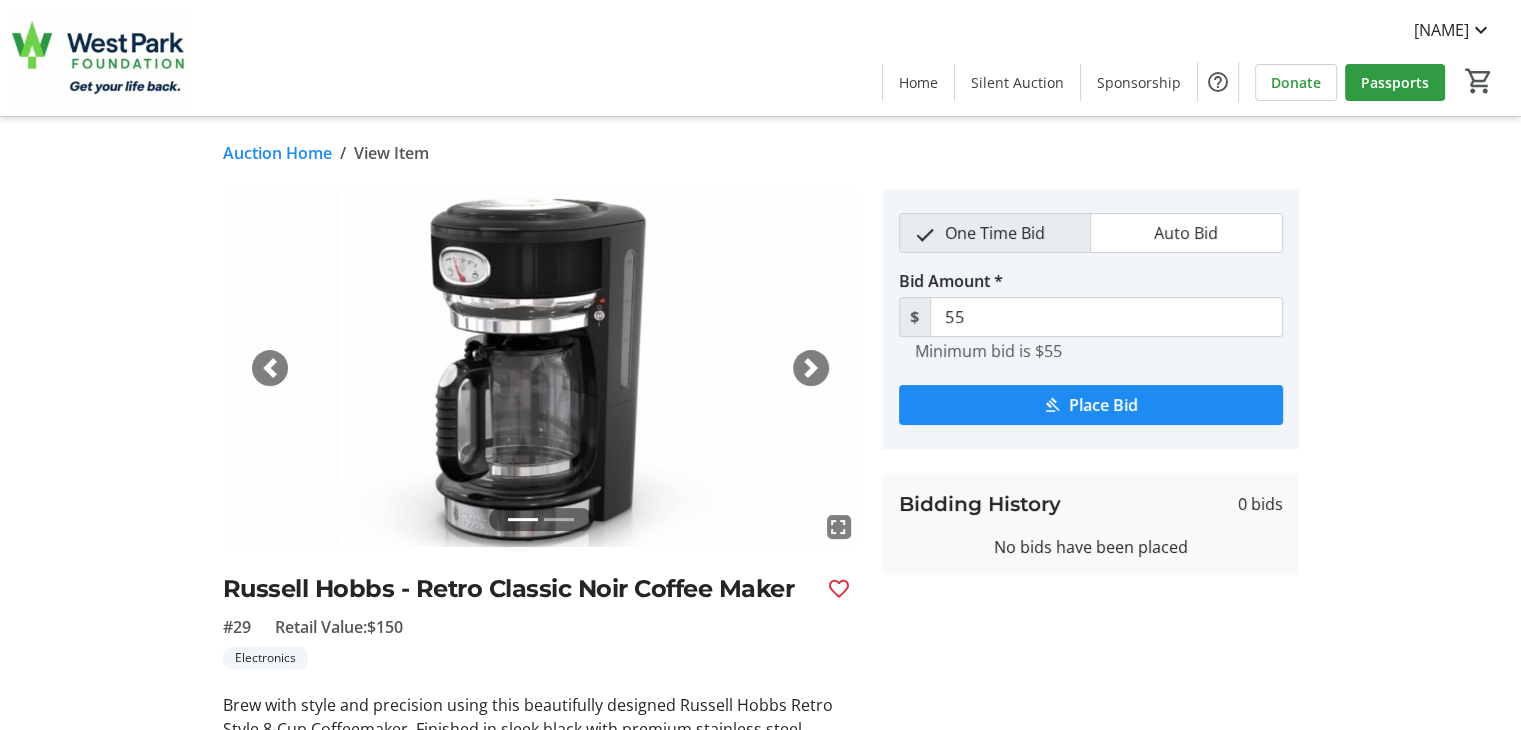 click at bounding box center (811, 368) 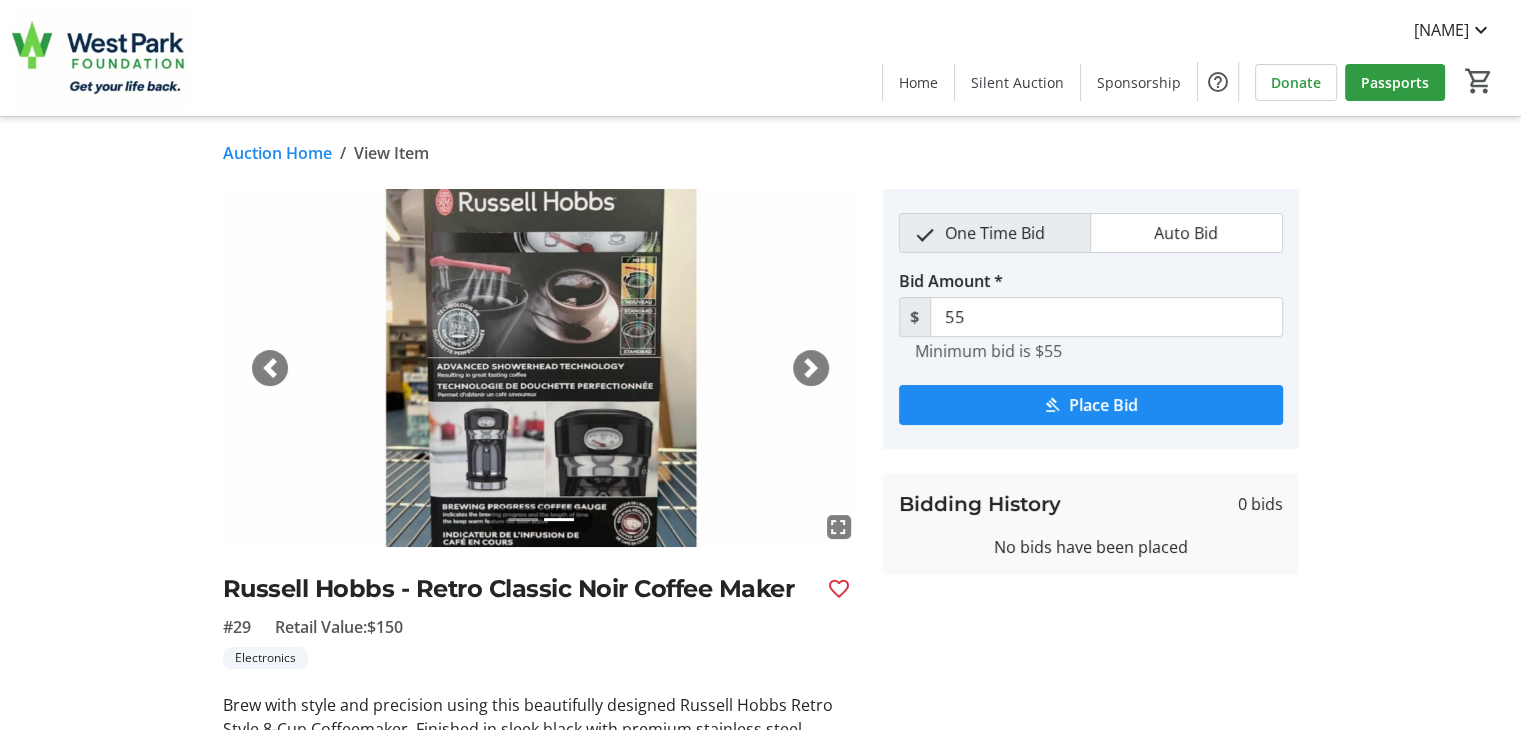click on "Auction Home" 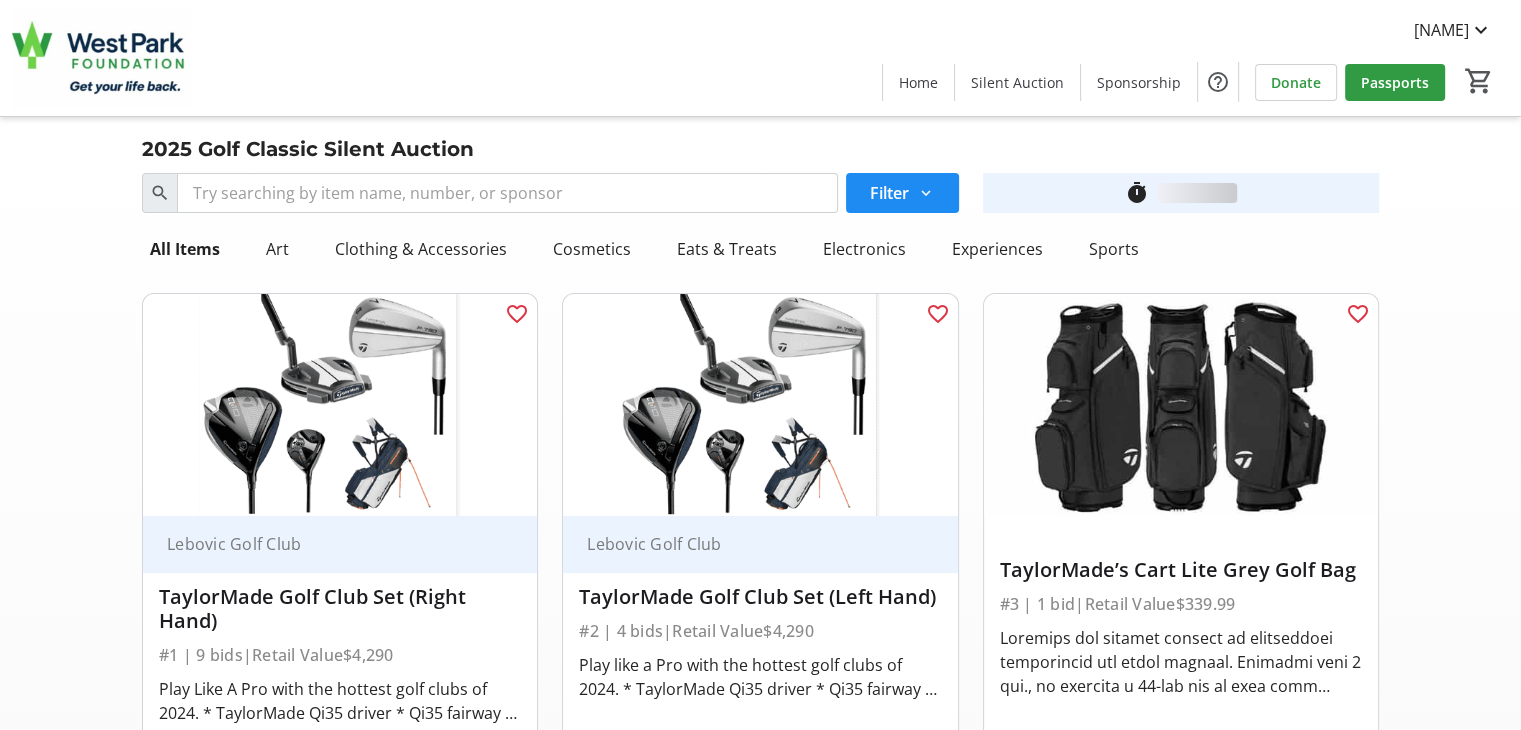 scroll, scrollTop: 5360, scrollLeft: 0, axis: vertical 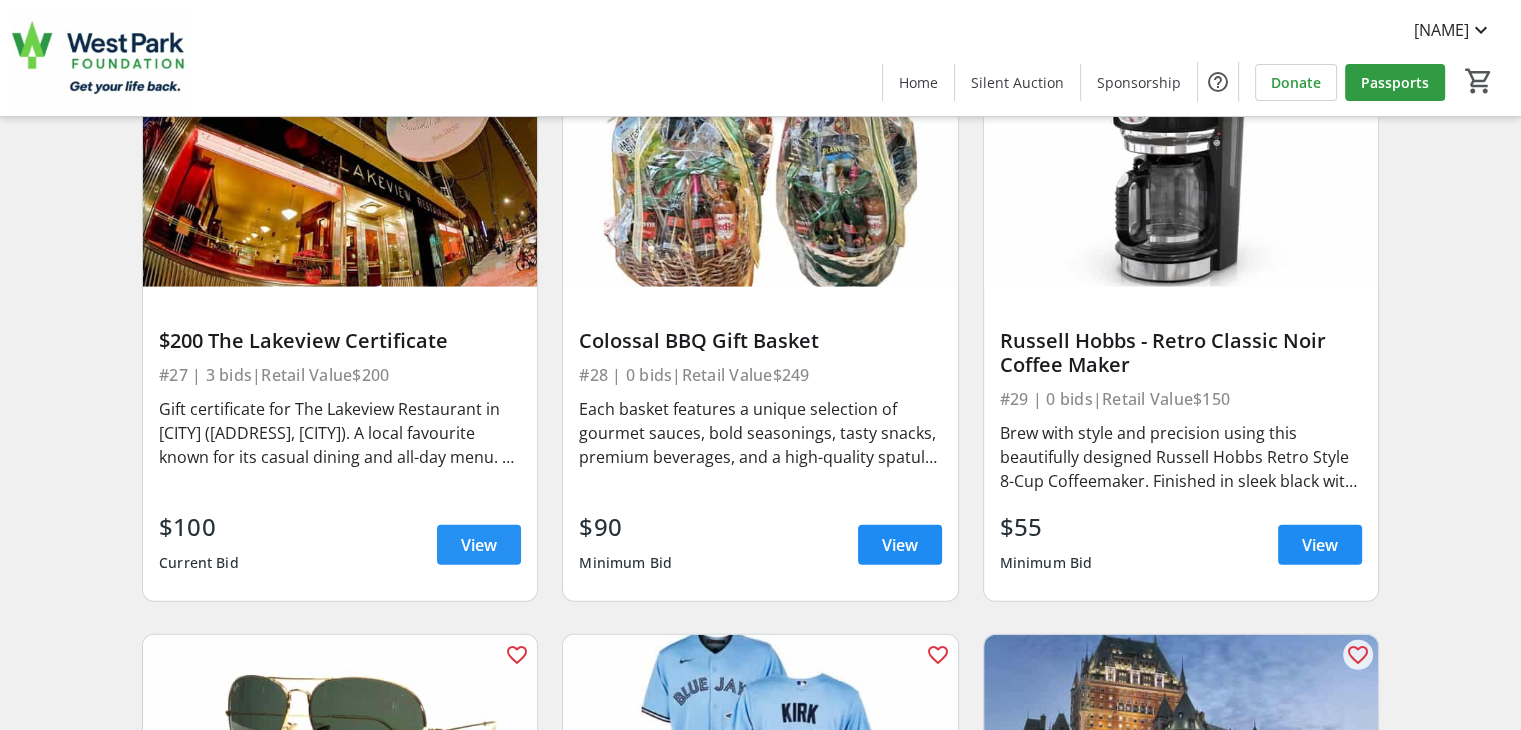 click at bounding box center (479, 545) 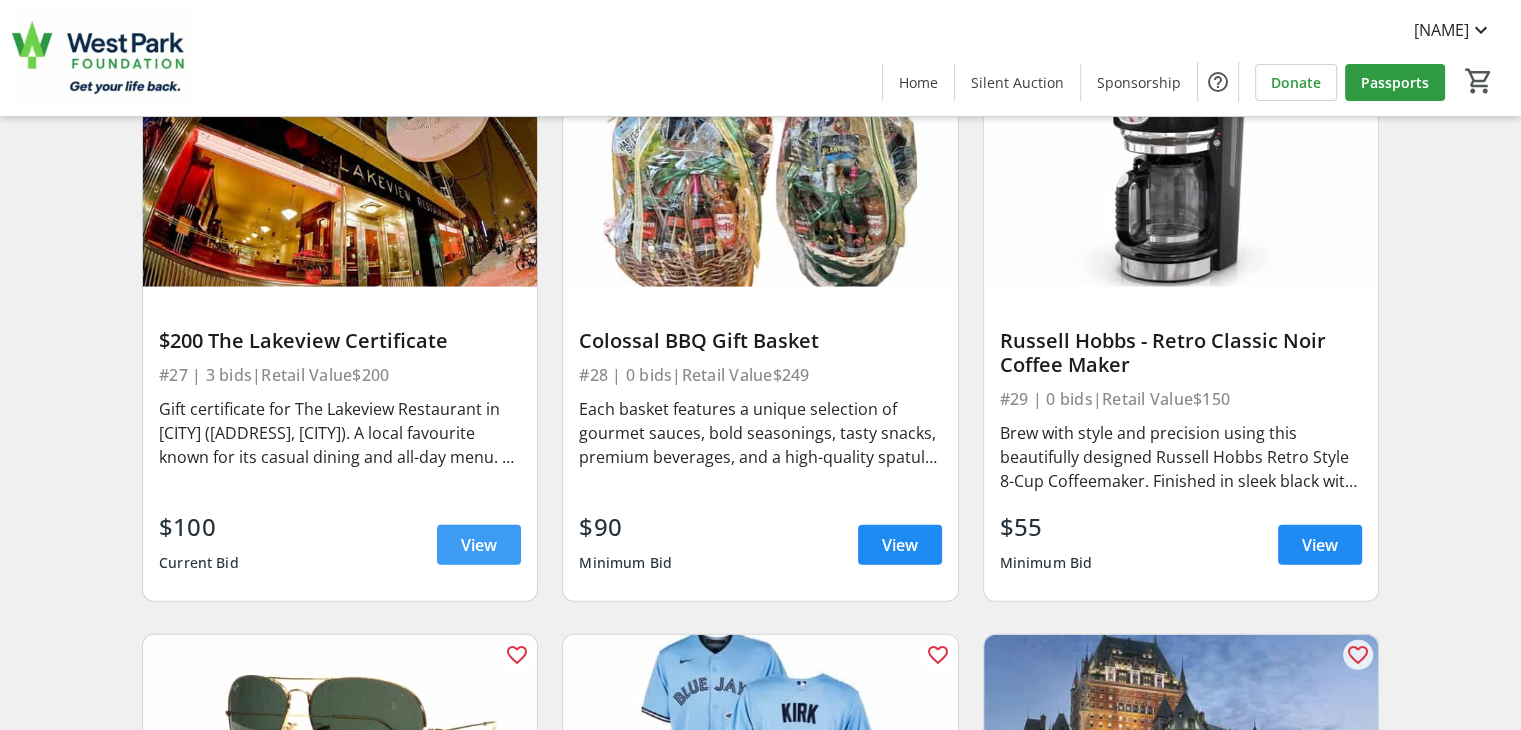 click at bounding box center [479, 545] 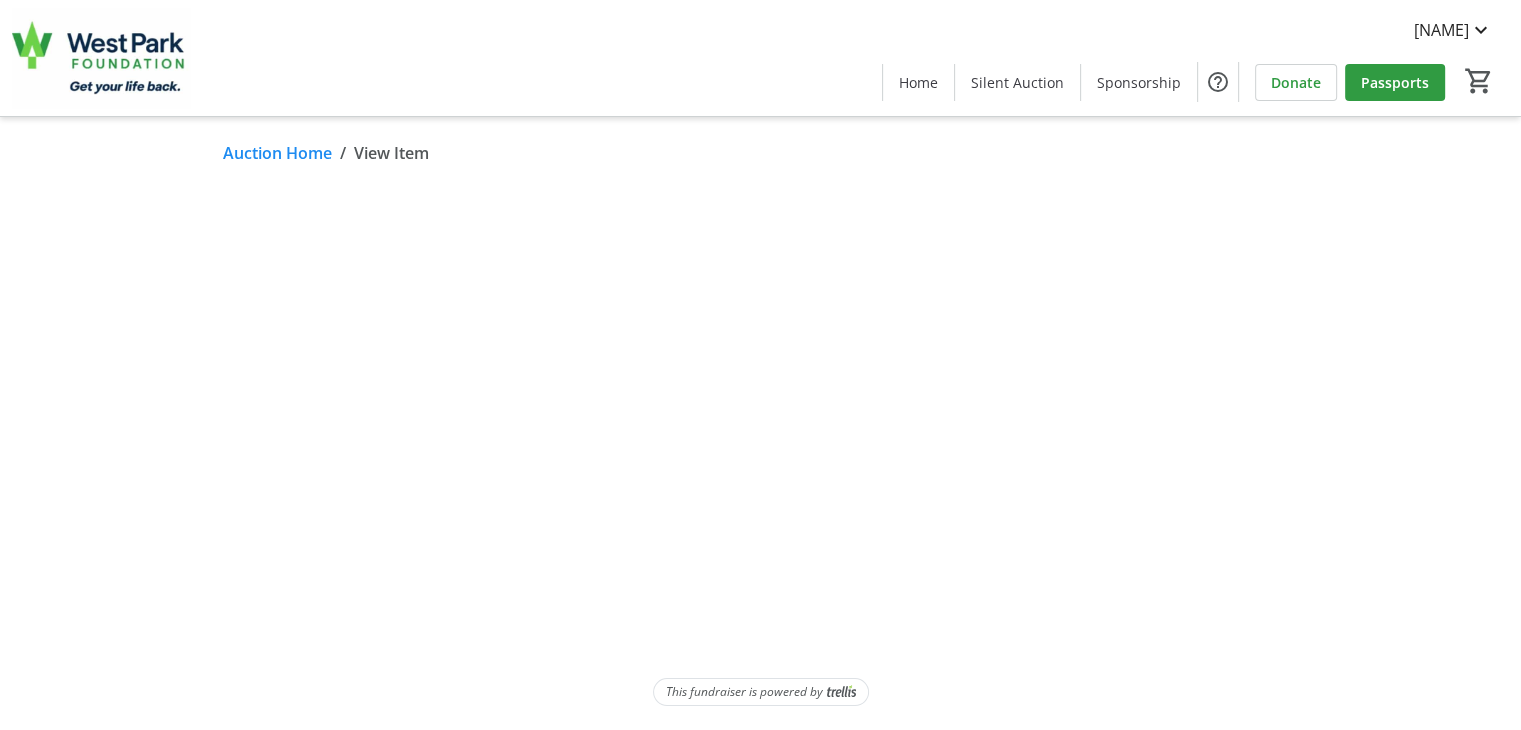 scroll, scrollTop: 0, scrollLeft: 0, axis: both 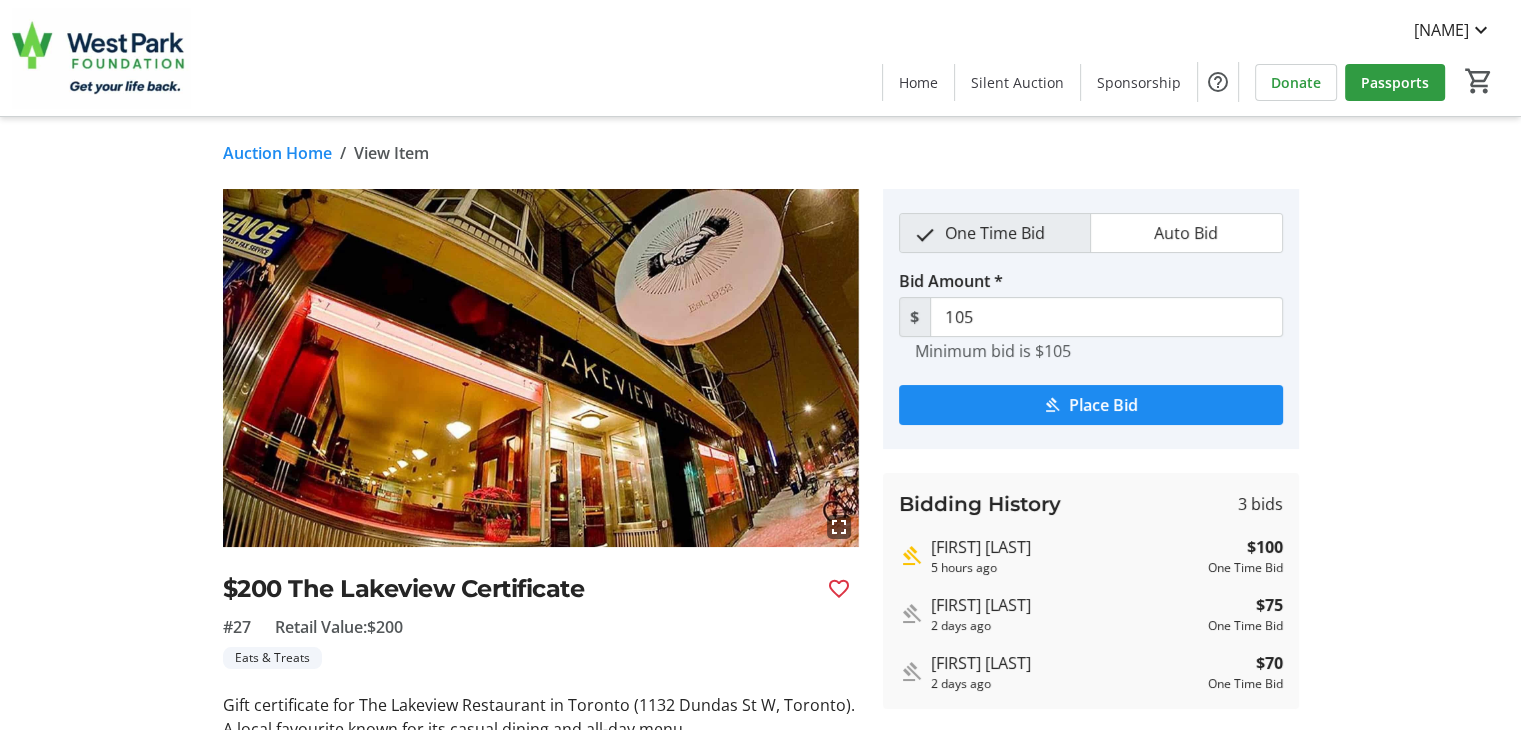 click on "Auction Home" 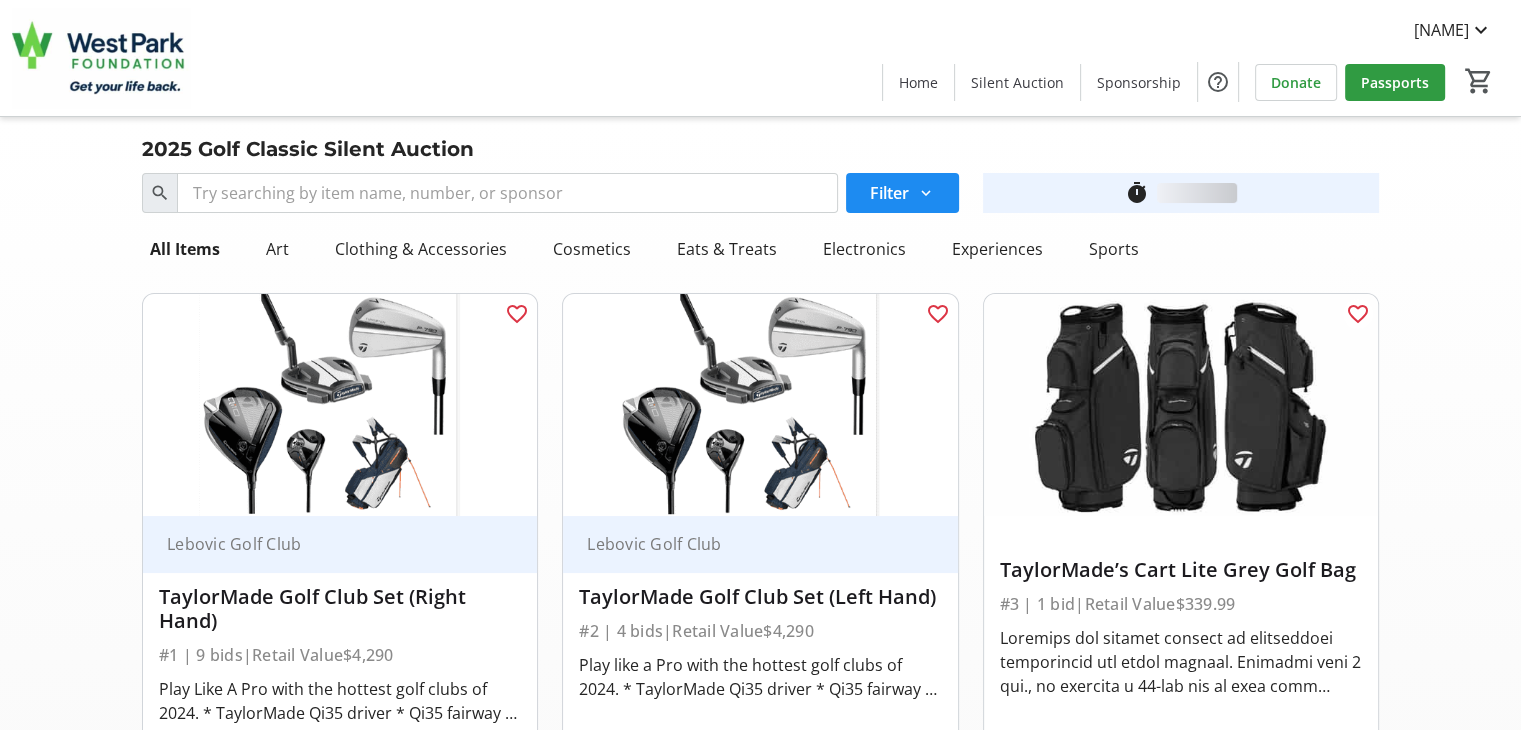 scroll, scrollTop: 5360, scrollLeft: 0, axis: vertical 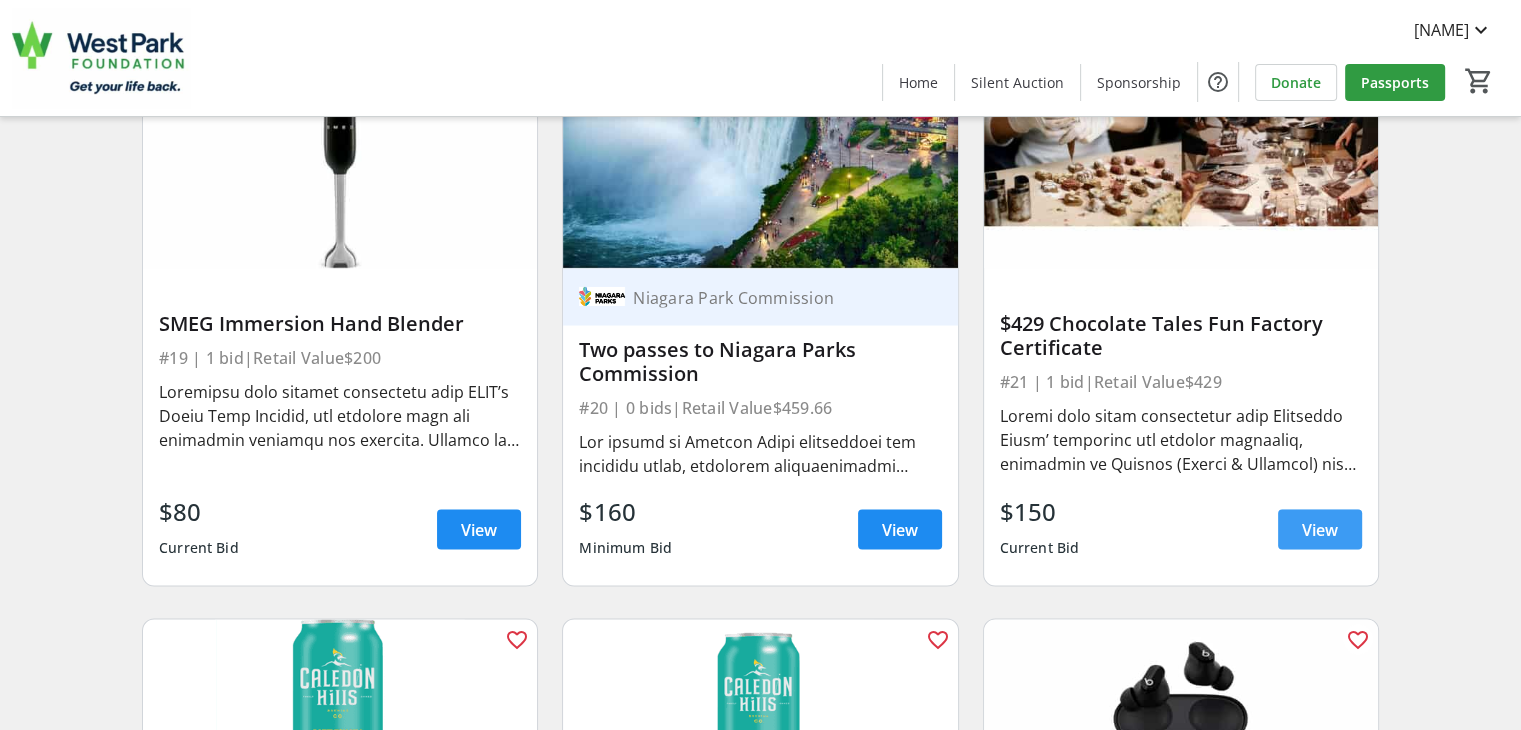click on "View" at bounding box center (1320, 529) 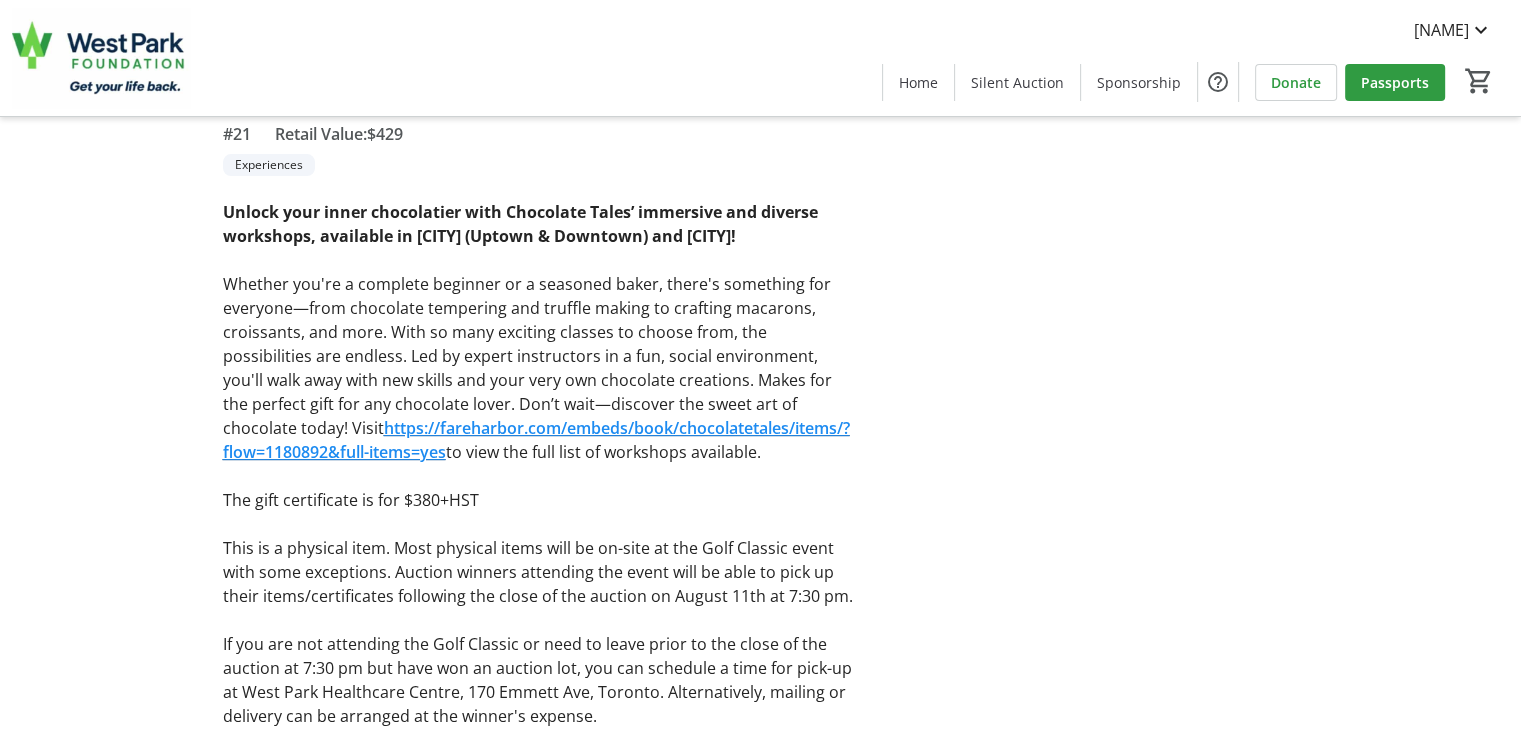 scroll, scrollTop: 0, scrollLeft: 0, axis: both 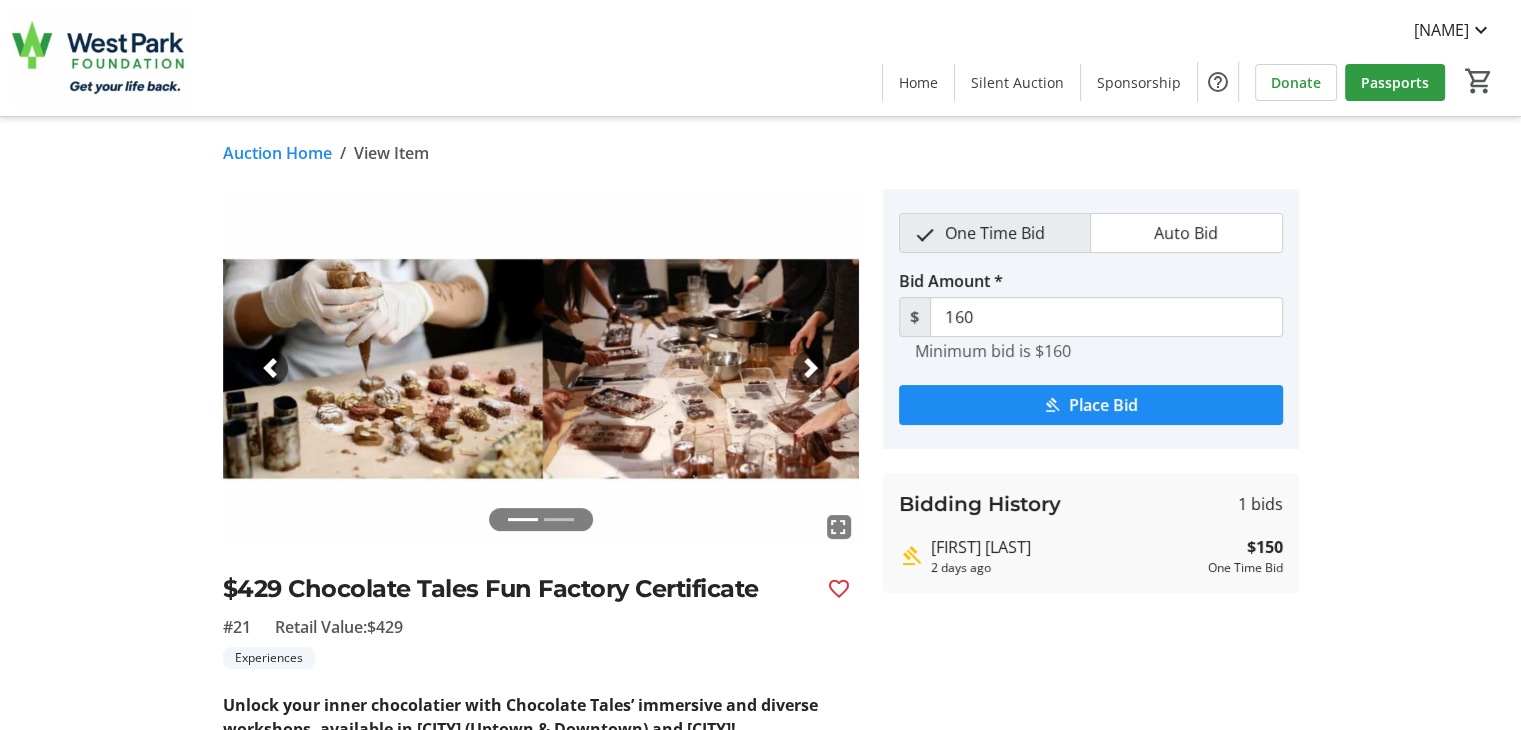 click on "Auction Home" 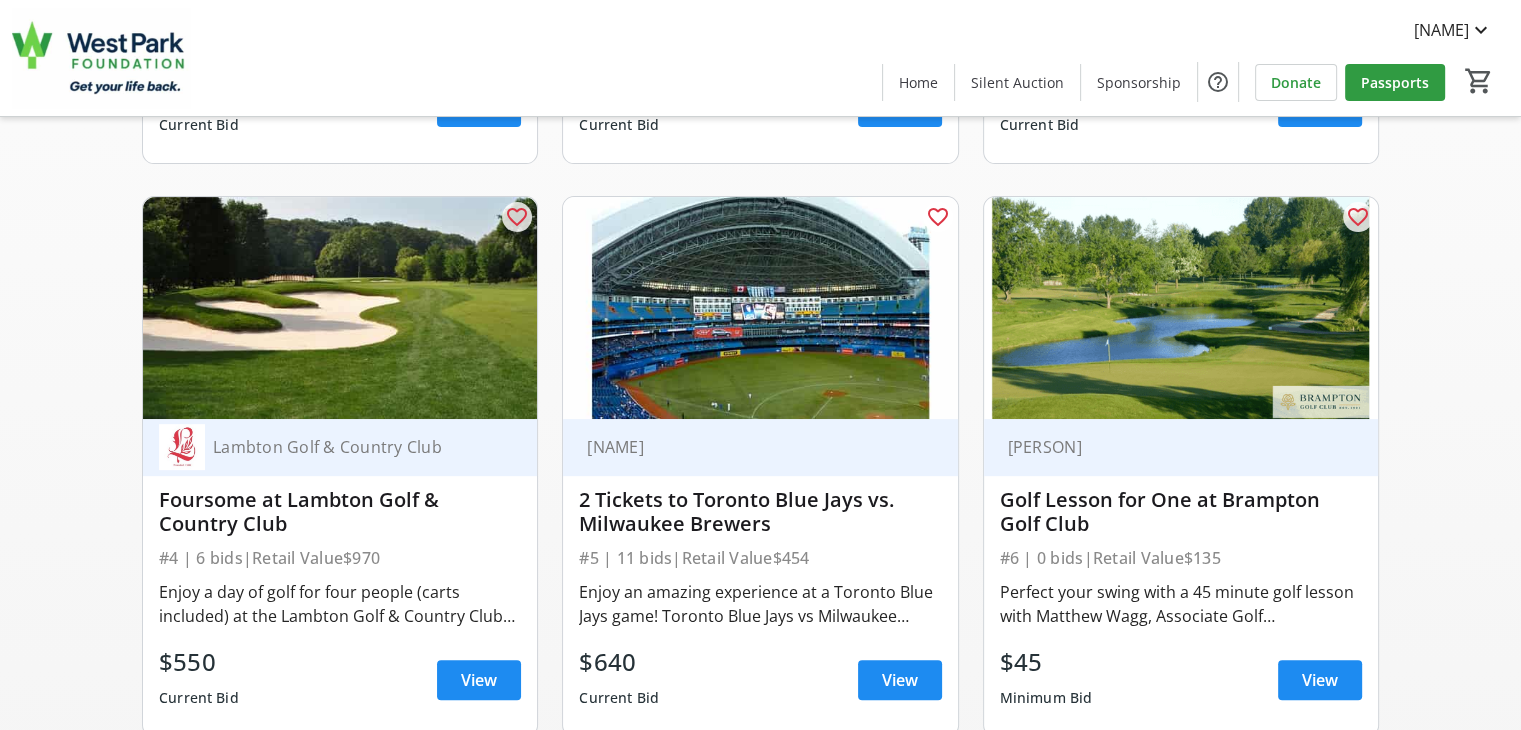 scroll, scrollTop: 687, scrollLeft: 0, axis: vertical 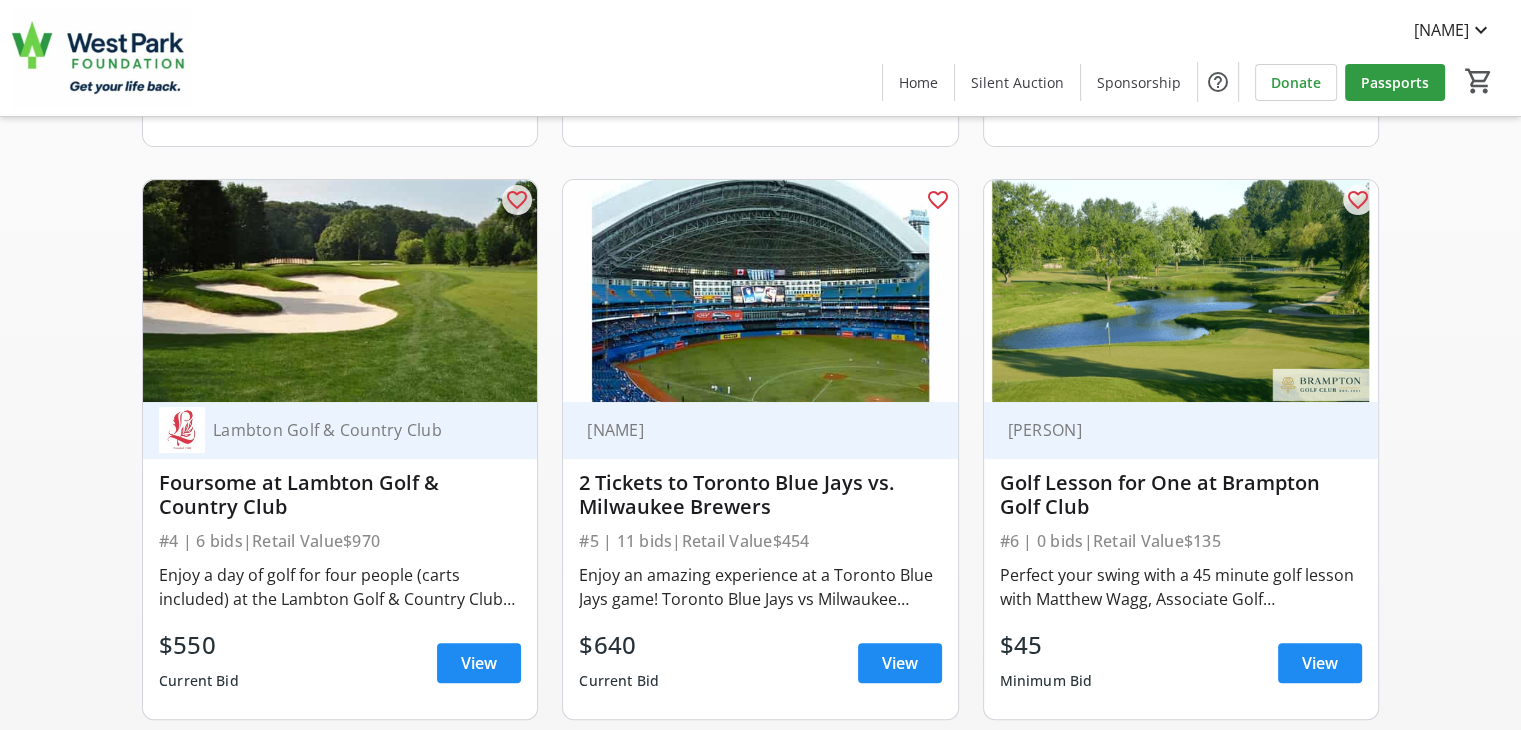 click on "Search Filter timer_outline Ends in 10d 3h 30m 8s All Items Art Clothing & Accessories Cosmetics Eats & Treats Electronics Experiences Sports favorite_outline Lebovic Golf Club TaylorMade Golf Club Set (Right Hand) #1 | 9 bids | Retail Value $4,290 $2,025 Current Bid View favorite_outline Lebovic Golf Club TaylorMade Golf Club Set (Left Hand) #2 | 4 bids | Retail Value $4,290 $1,575 Current Bid View favorite_outline TaylorMade’s Cart Lite Grey Golf Bag #3 | 1 bid | Retail Value $339.99 $120 Current Bid View favorite_outline Lambton Golf & Country Club Foursome at Lambton Golf & Country Club #4 | 6 bids | Retail Value $970 $550 Current Bid View favorite_outline [FIRST] [LAST] 2 Tickets to Toronto Blue Jays vs. Milwaukee Brewers #5 | 11 bids | Retail Value $454 $640 Current Bid View favorite_outline [FIRST] [LAST] Golf Lesson for One at Brampton Golf Club #6 | 0 bids | Retail Value $135 $45 Minimum Bid" 